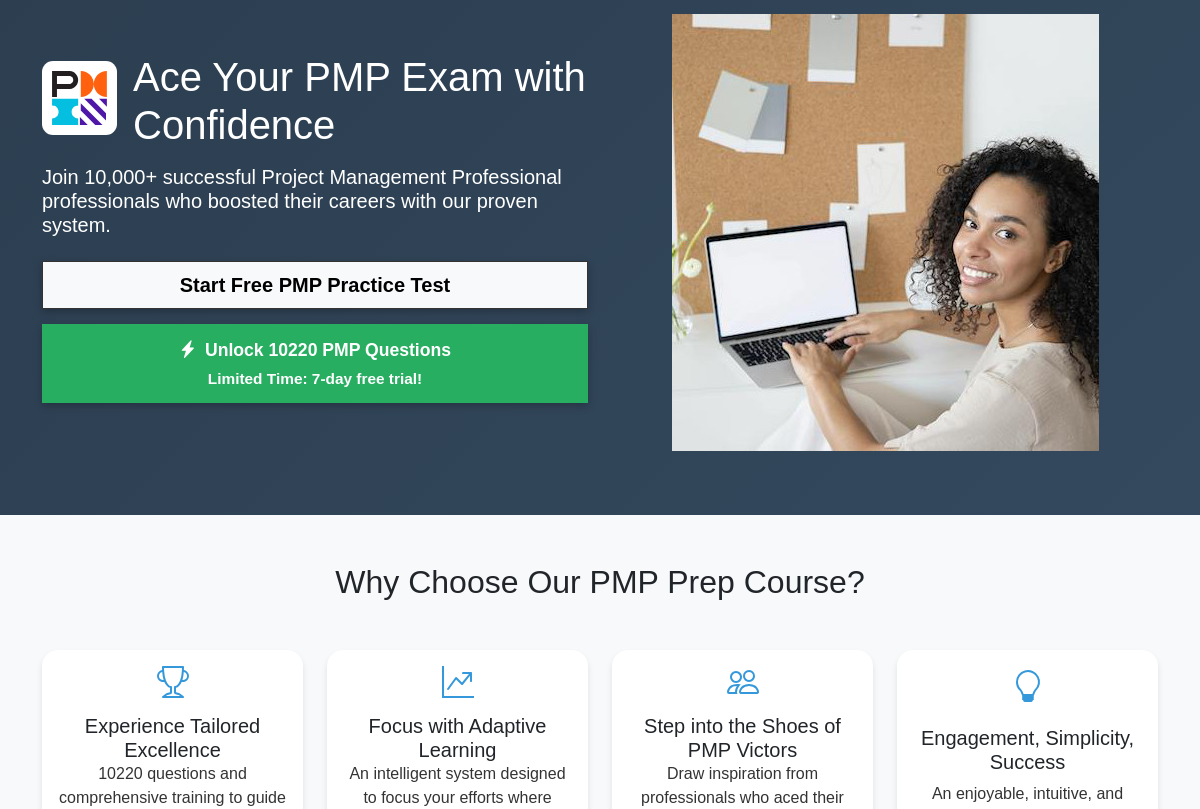 scroll, scrollTop: 0, scrollLeft: 0, axis: both 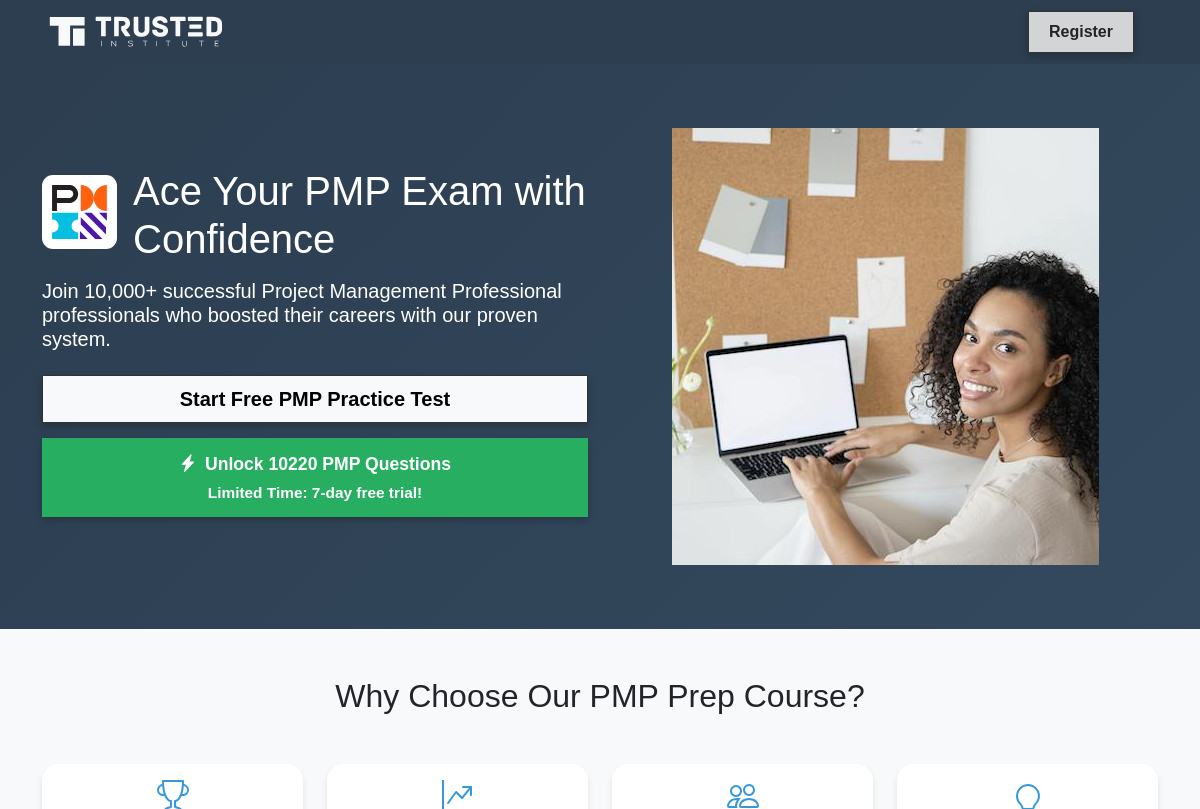 click on "Register" at bounding box center [1081, 31] 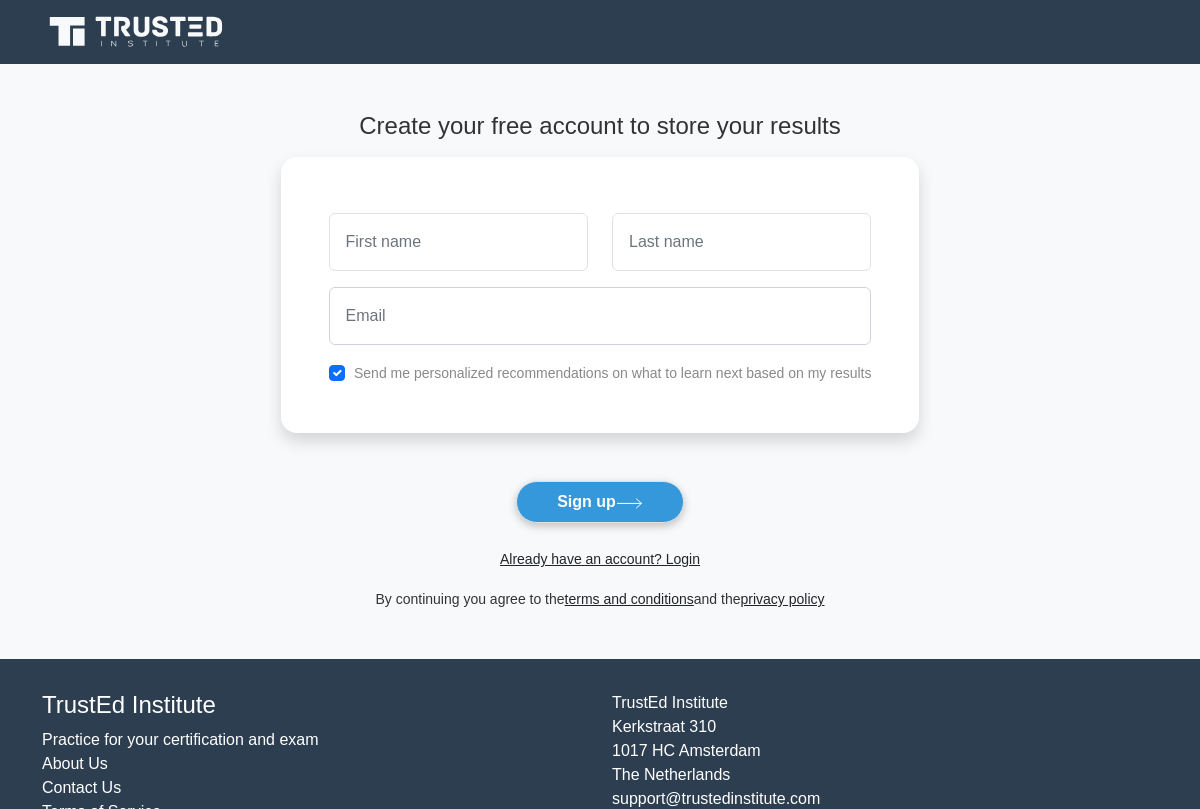scroll, scrollTop: 0, scrollLeft: 0, axis: both 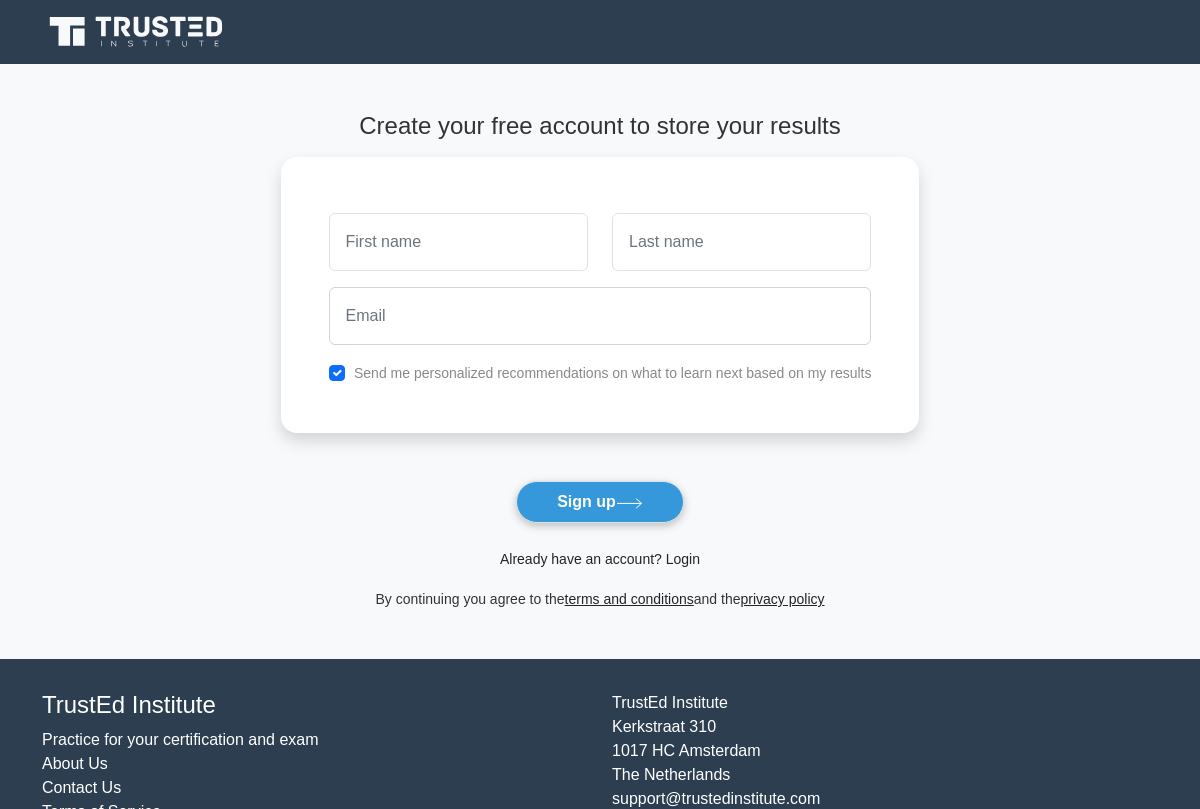 click on "Already have an account? Login" at bounding box center [600, 559] 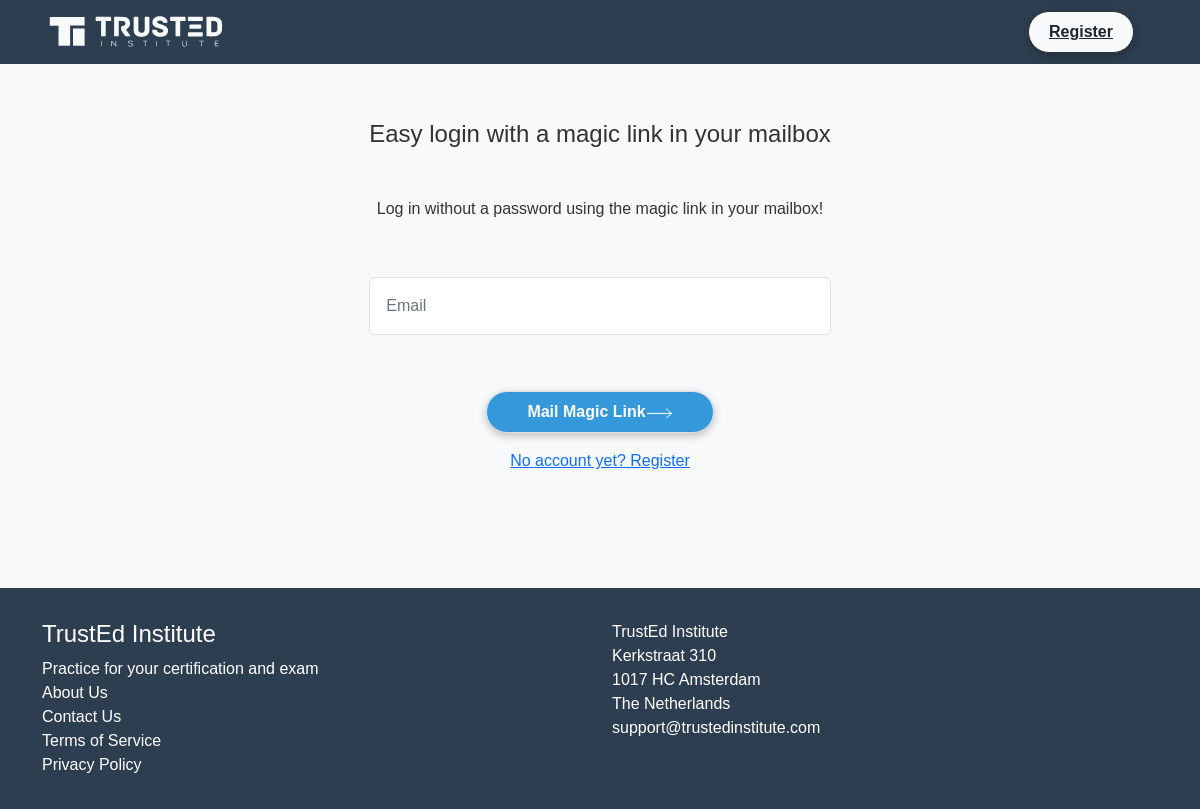 scroll, scrollTop: 0, scrollLeft: 0, axis: both 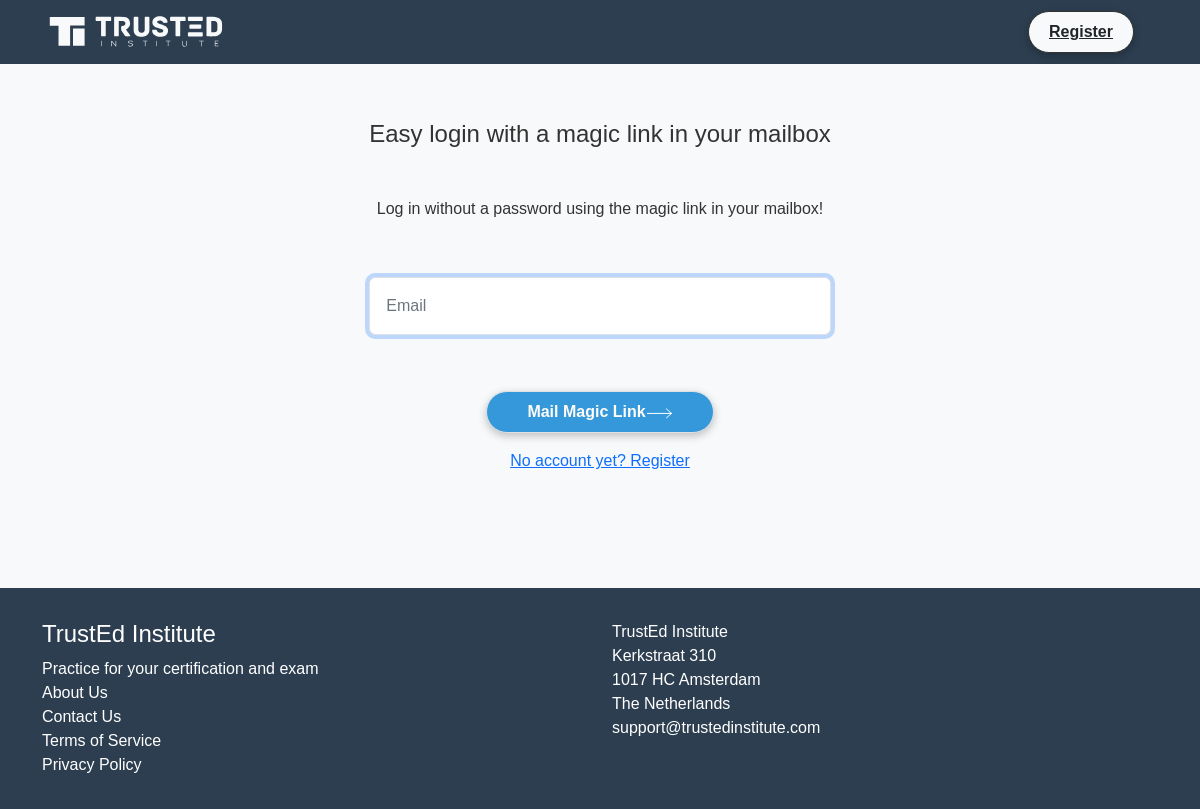 click at bounding box center [600, 306] 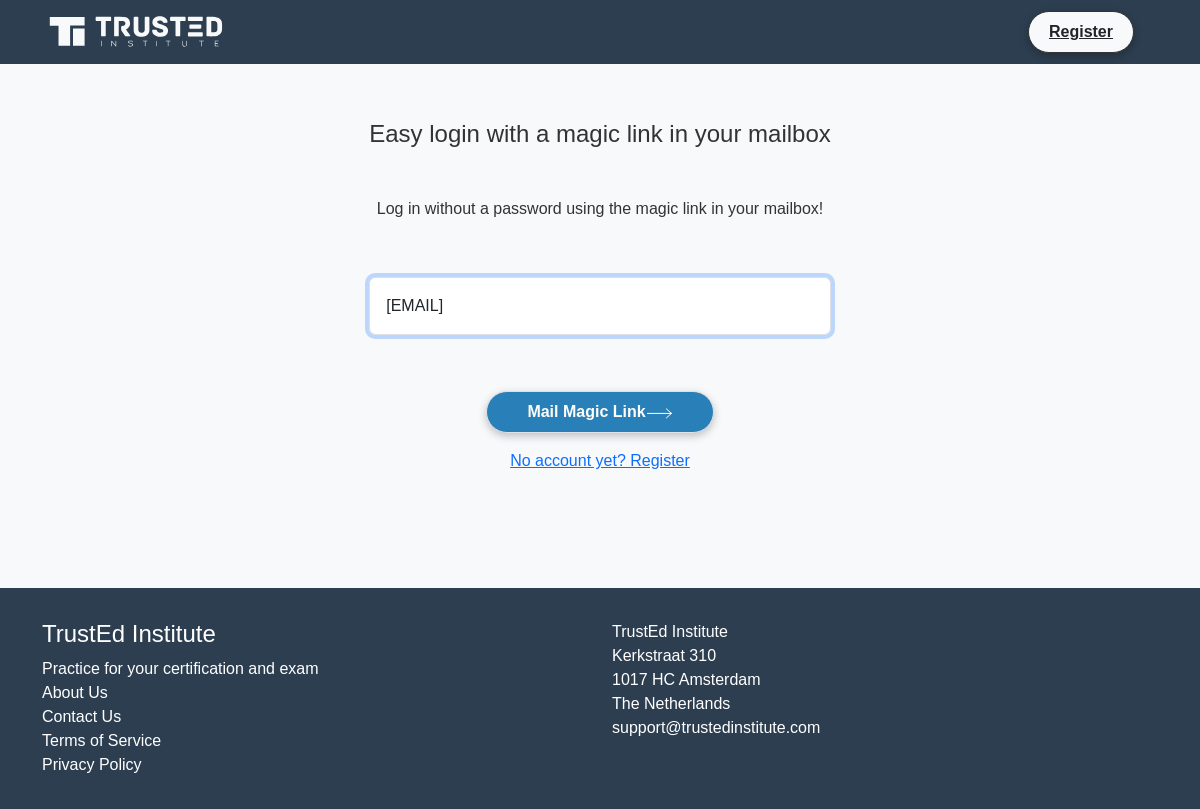 type on "lewis.mclaren.gibson@gmail.com" 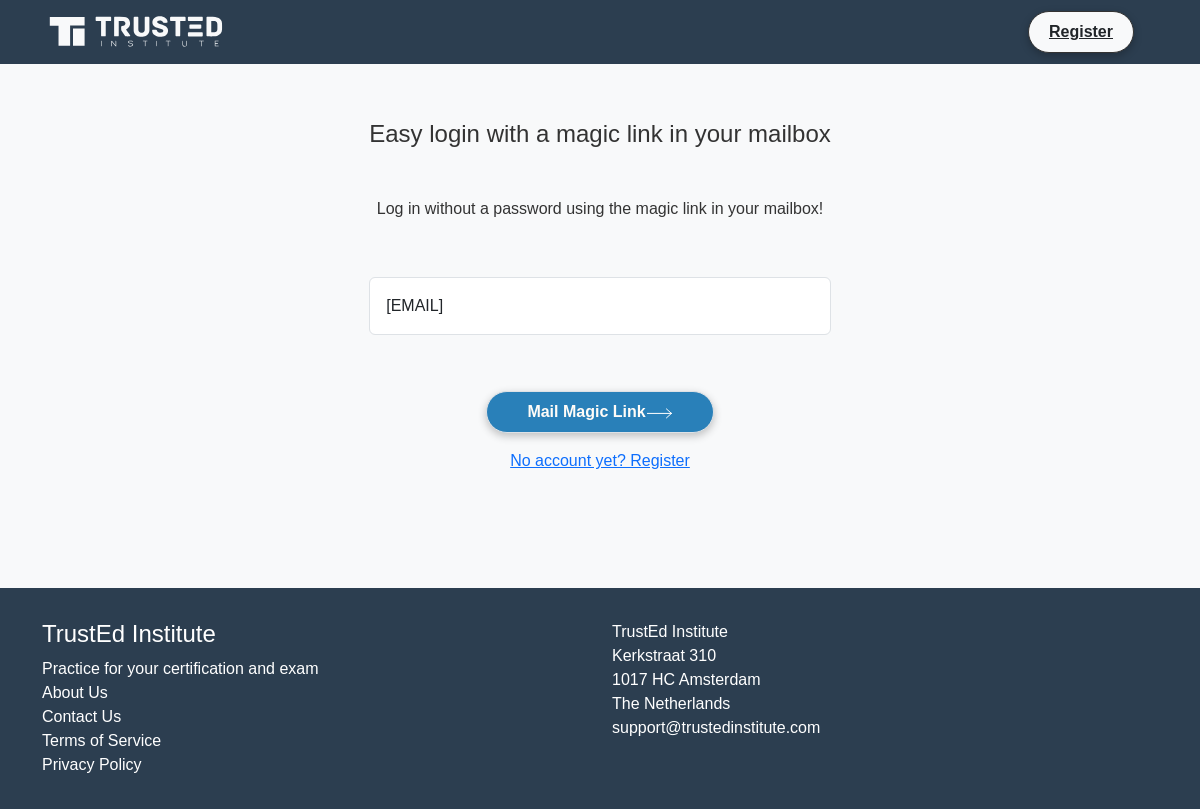 click on "Mail Magic Link" at bounding box center [599, 412] 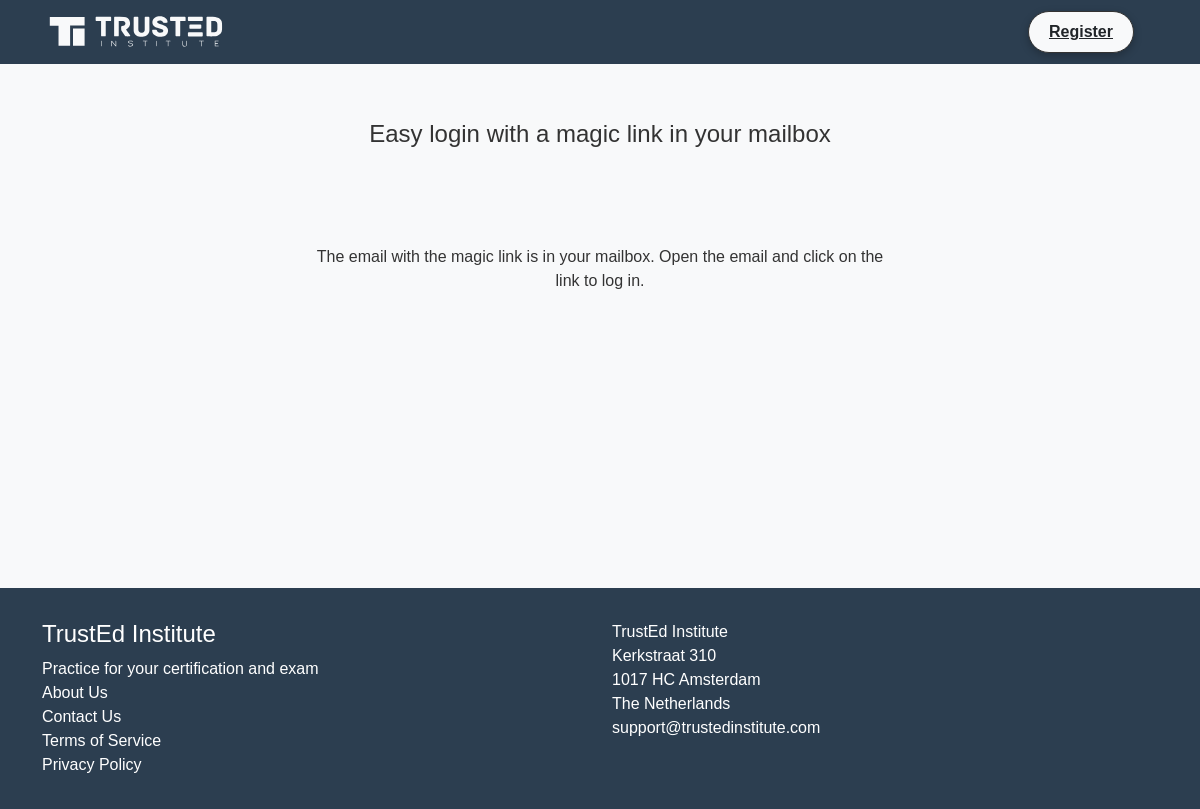 scroll, scrollTop: 0, scrollLeft: 0, axis: both 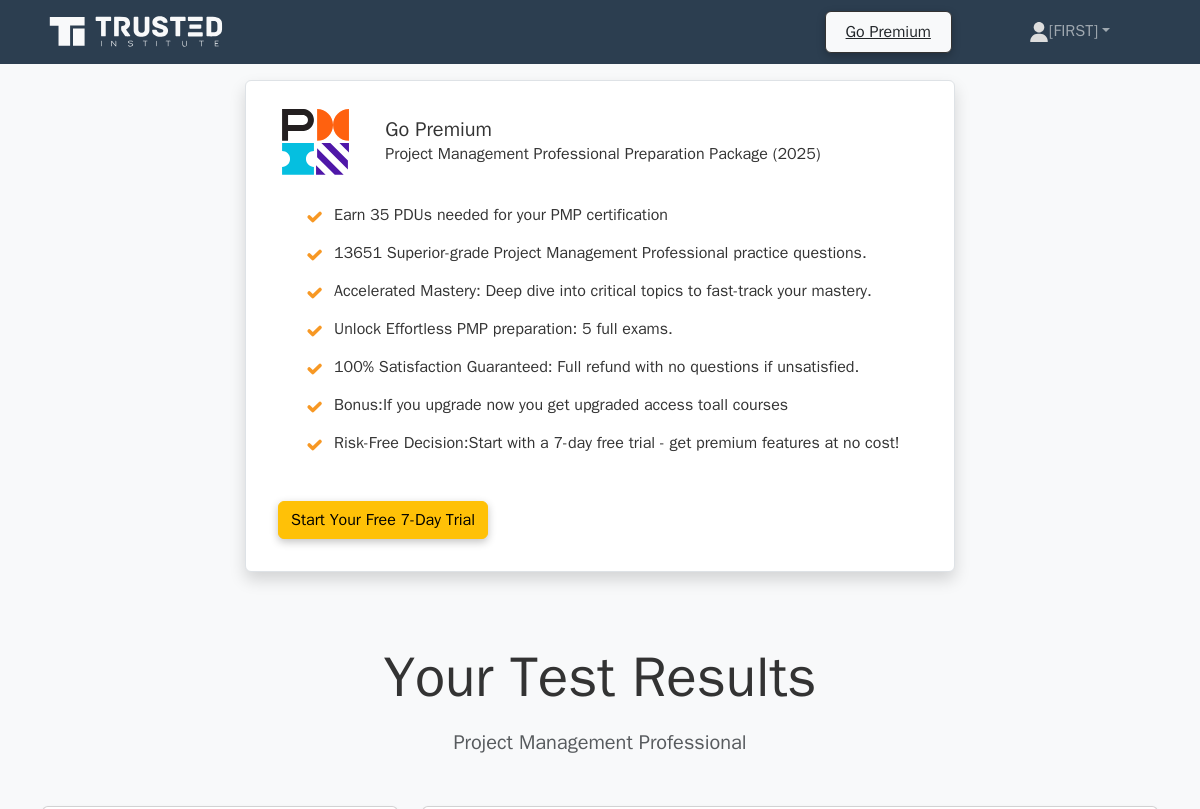 click 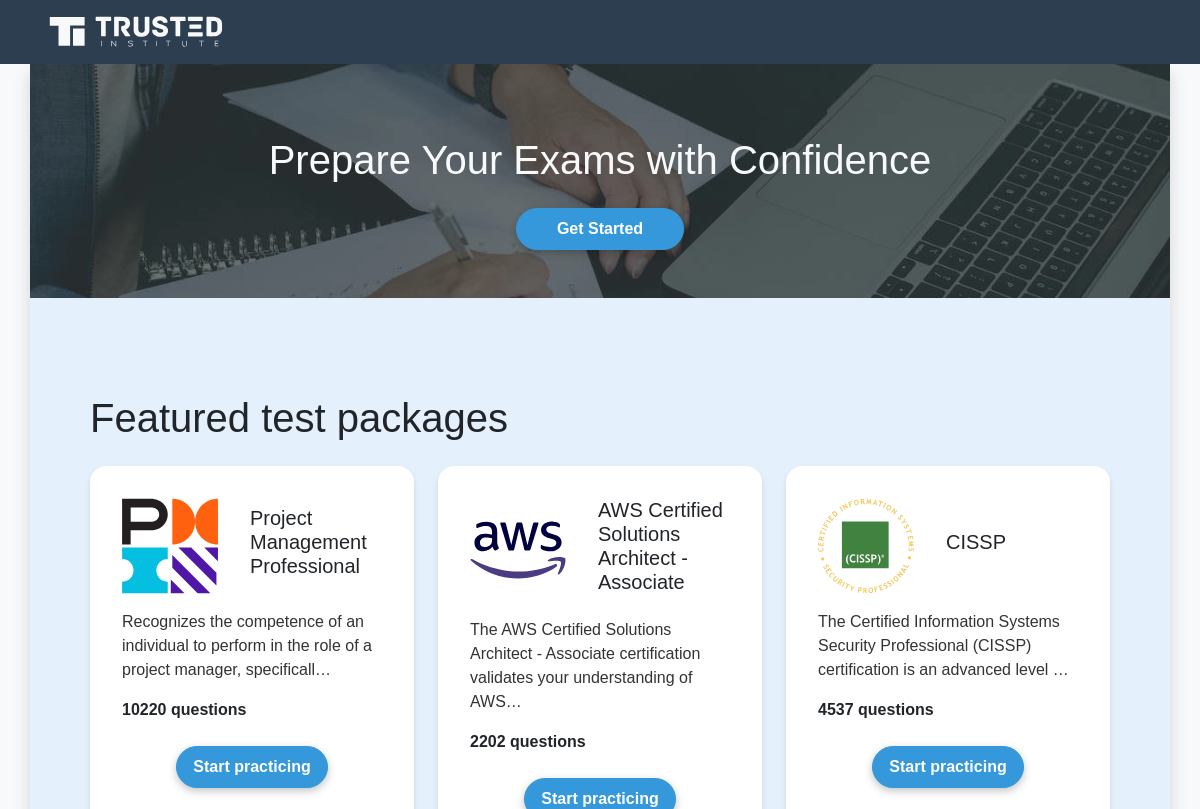 scroll, scrollTop: 0, scrollLeft: 0, axis: both 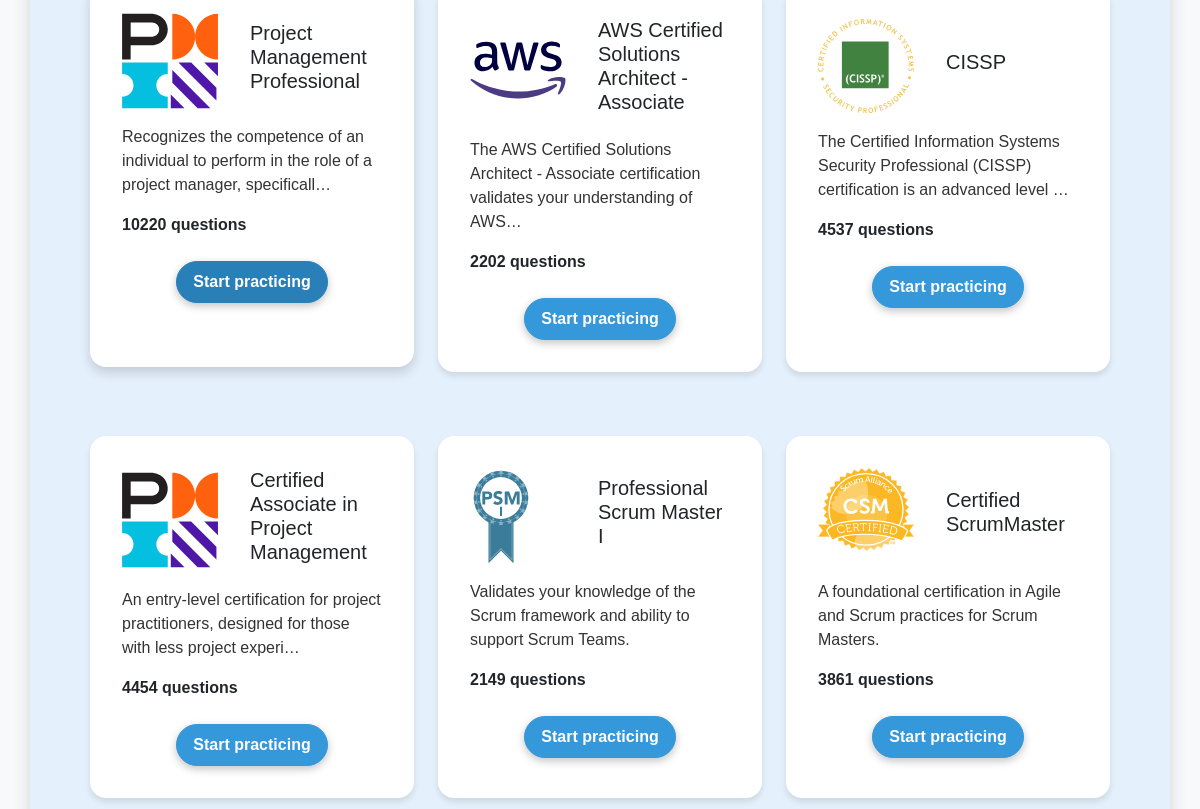 click on "Start practicing" at bounding box center [251, 282] 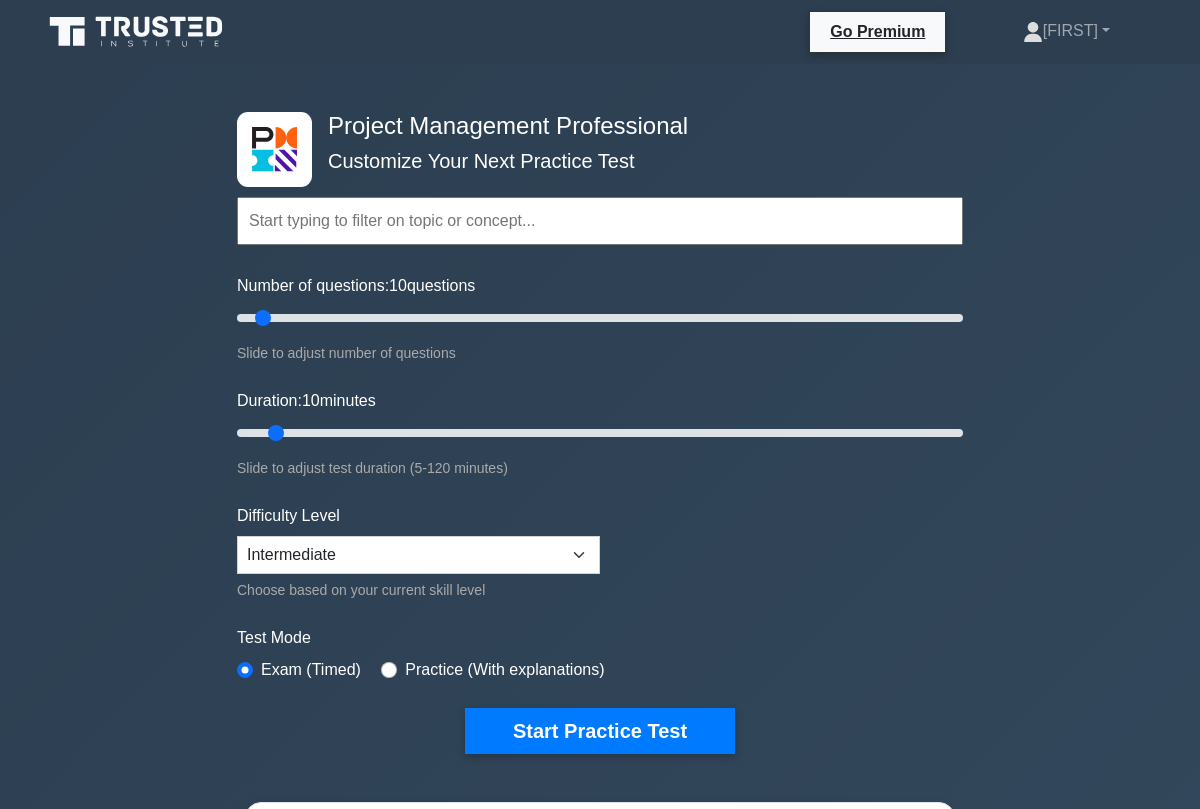 scroll, scrollTop: 0, scrollLeft: 0, axis: both 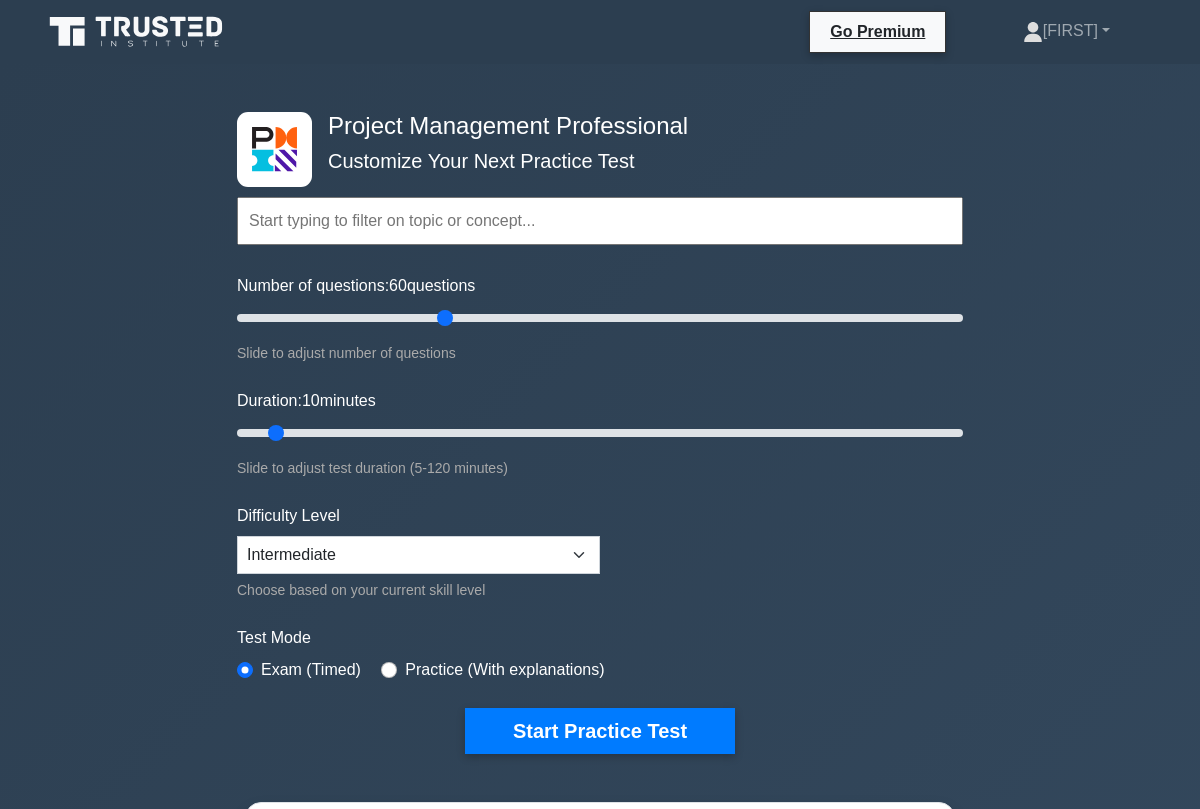 drag, startPoint x: 279, startPoint y: 318, endPoint x: 443, endPoint y: 322, distance: 164.04877 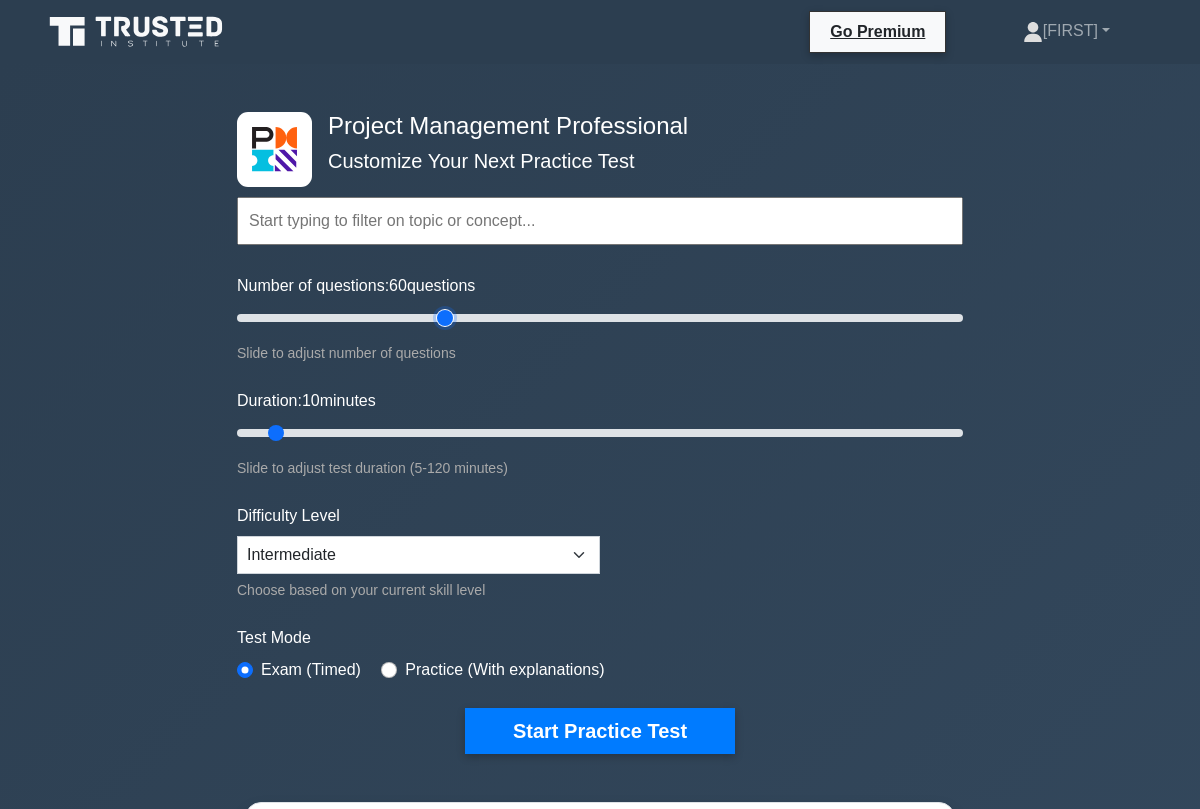 type on "60" 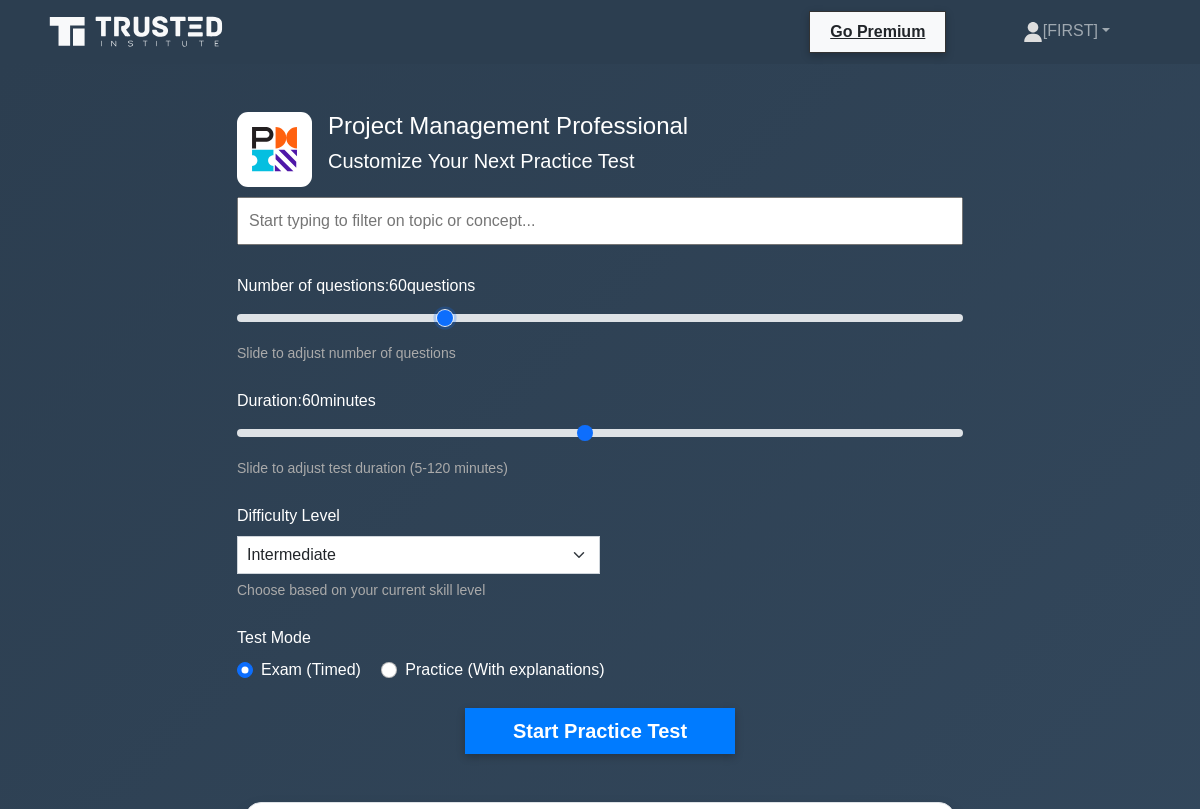 drag, startPoint x: 275, startPoint y: 425, endPoint x: 576, endPoint y: 420, distance: 301.04153 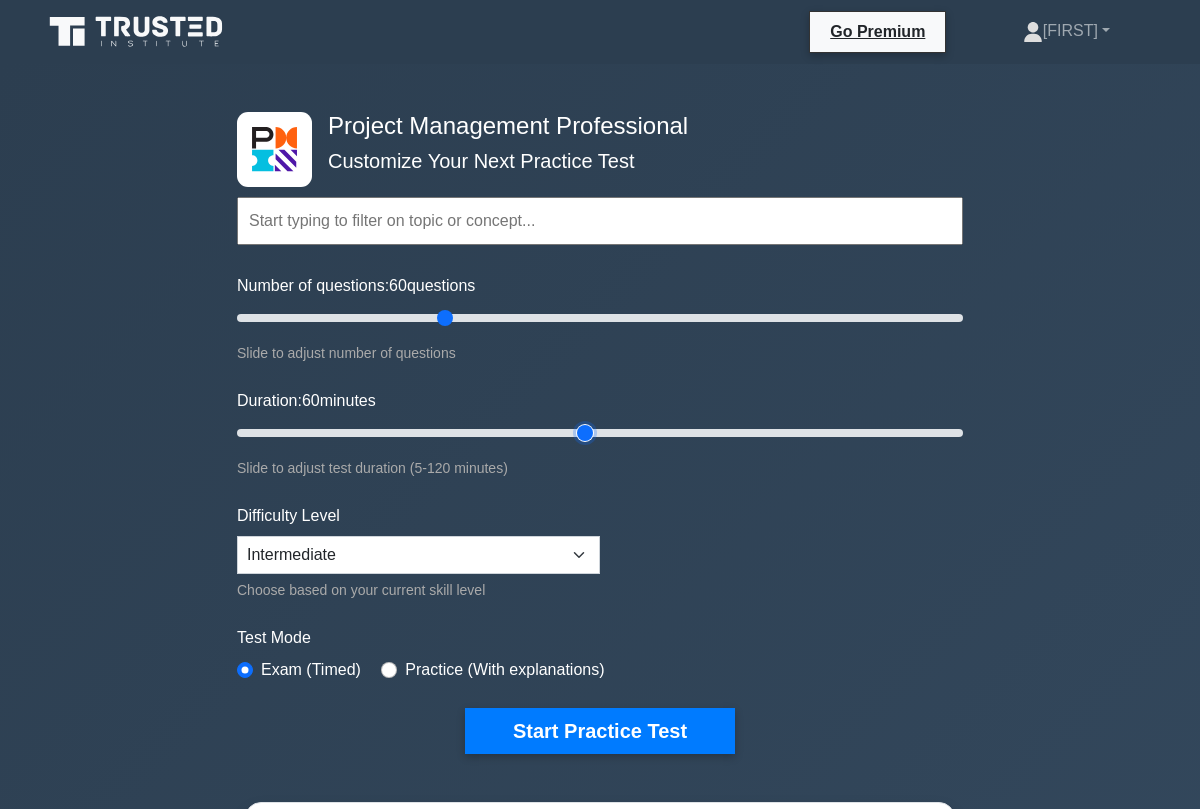 type on "60" 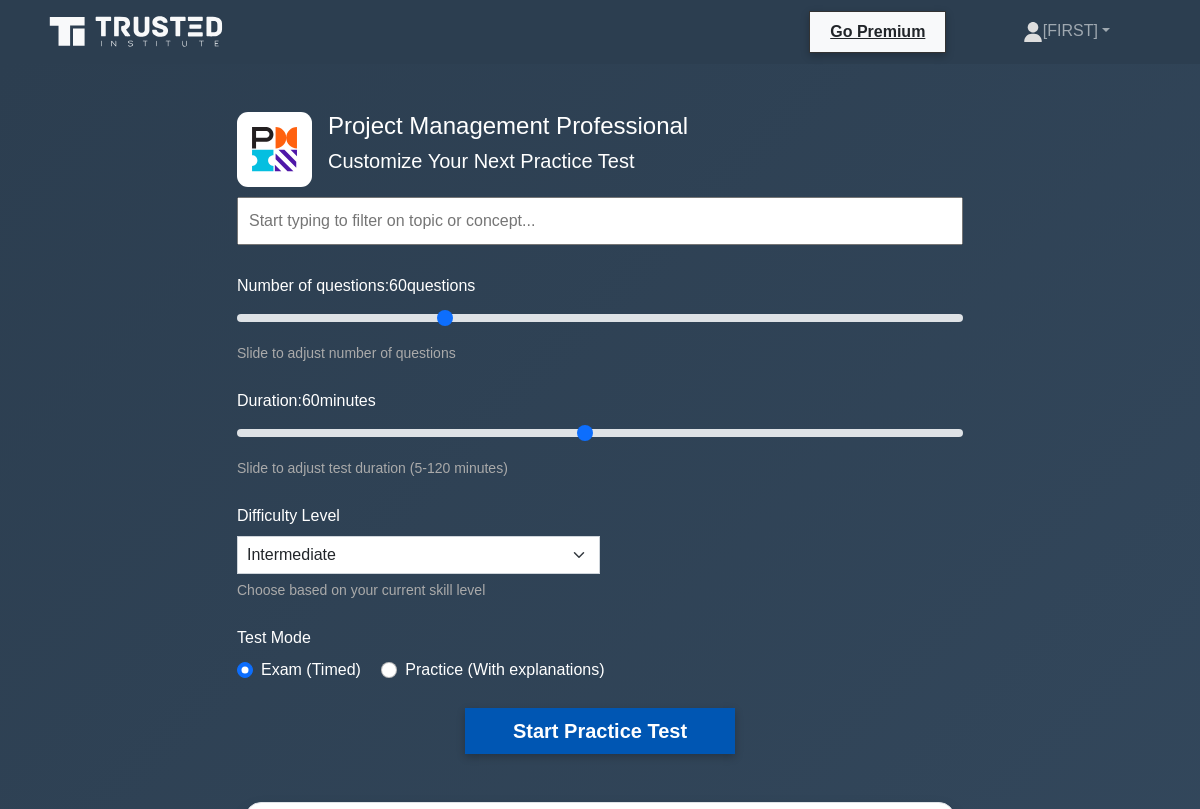 click on "Start Practice Test" at bounding box center (600, 731) 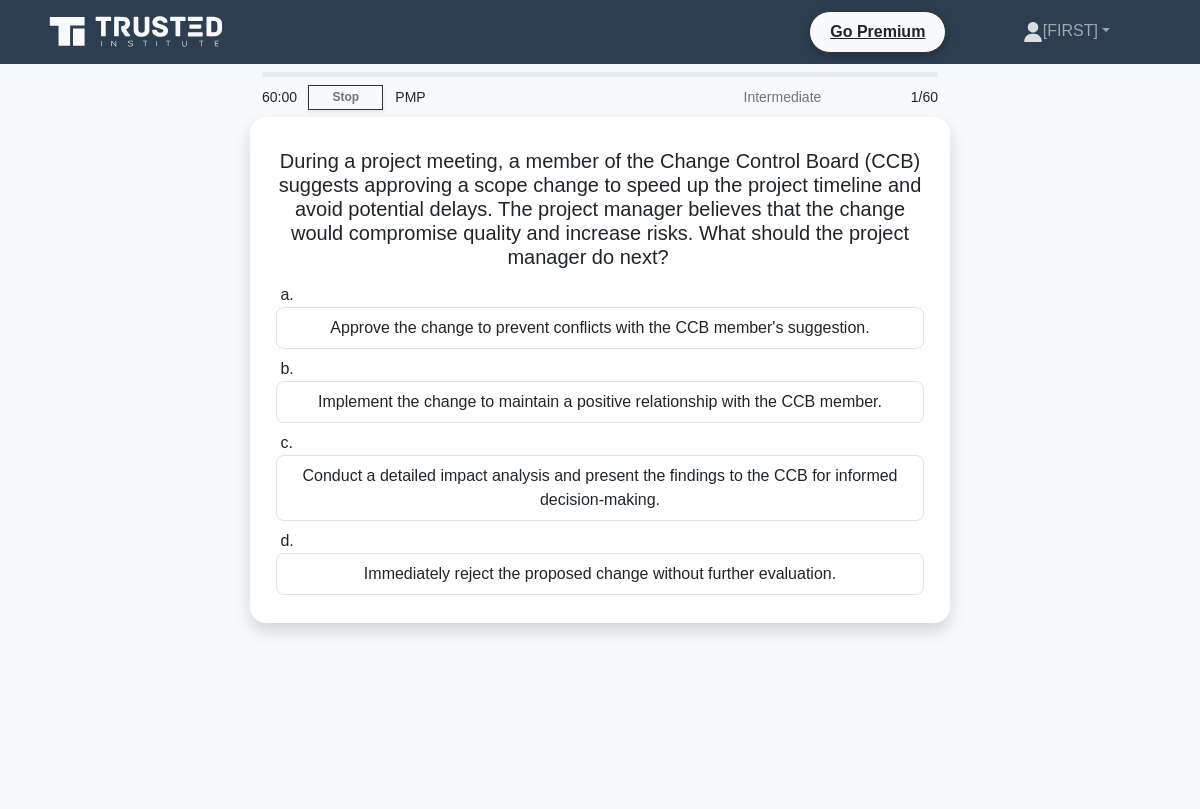 scroll, scrollTop: 0, scrollLeft: 0, axis: both 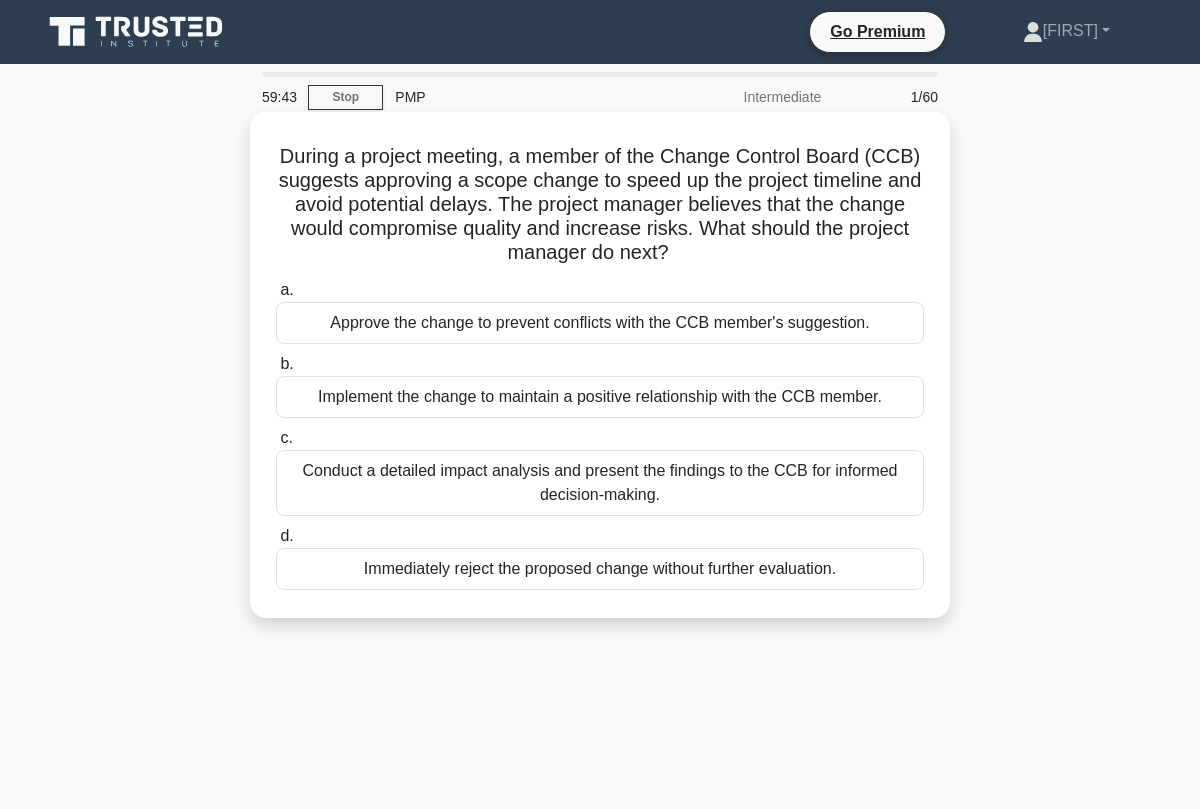 click on "Conduct a detailed impact analysis and present the findings to the CCB for informed decision-making." at bounding box center (600, 483) 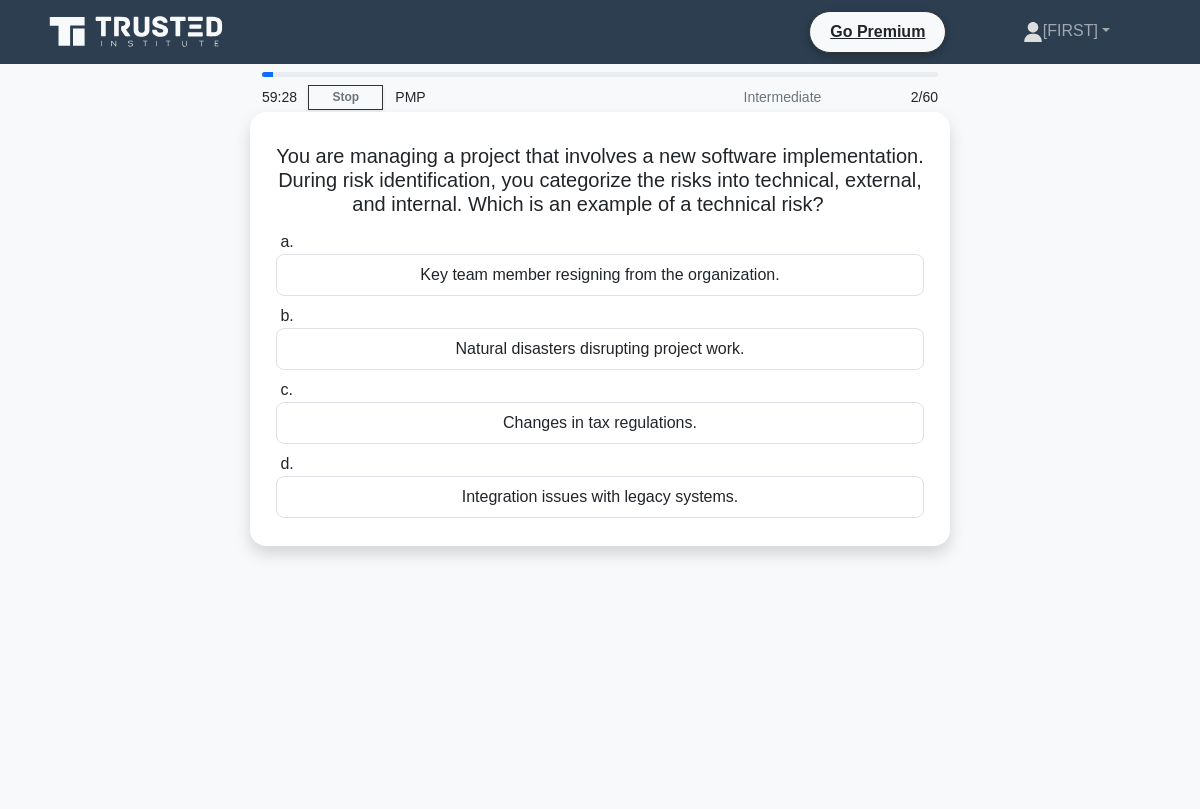 click on "Integration issues with legacy systems." at bounding box center (600, 497) 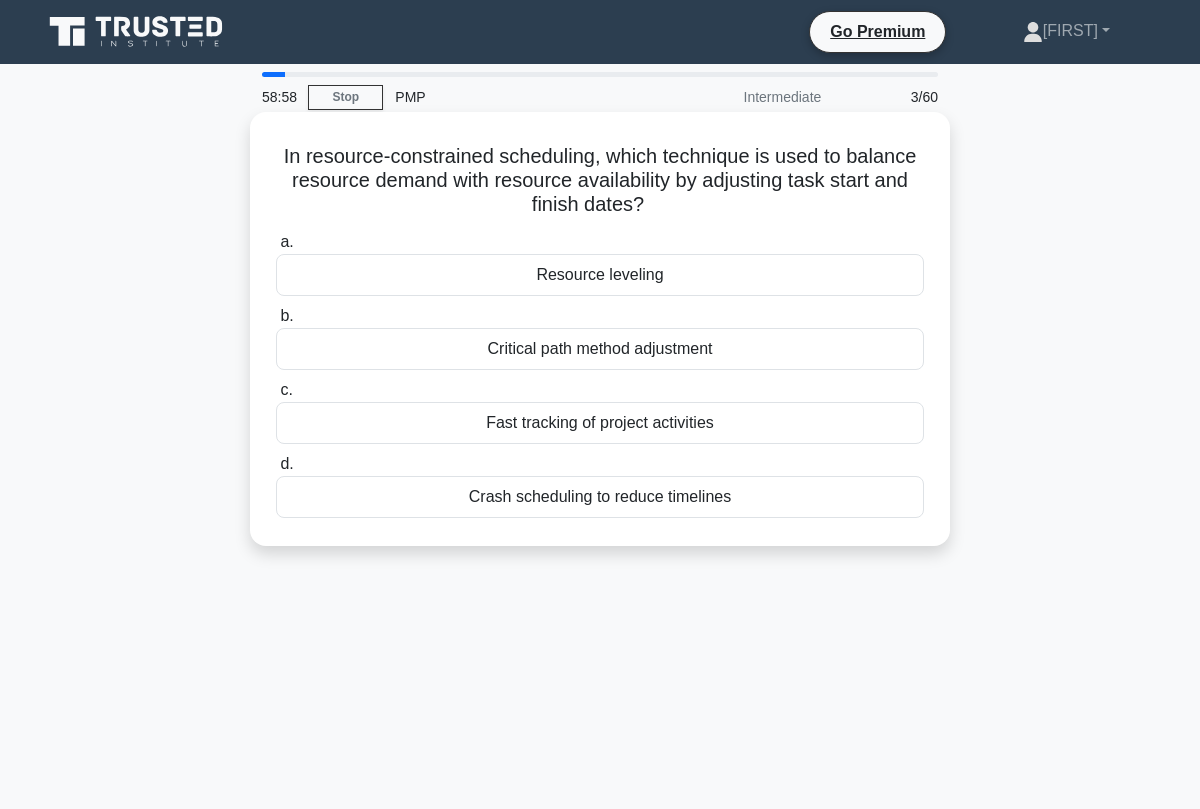 click on "Resource leveling" at bounding box center (600, 275) 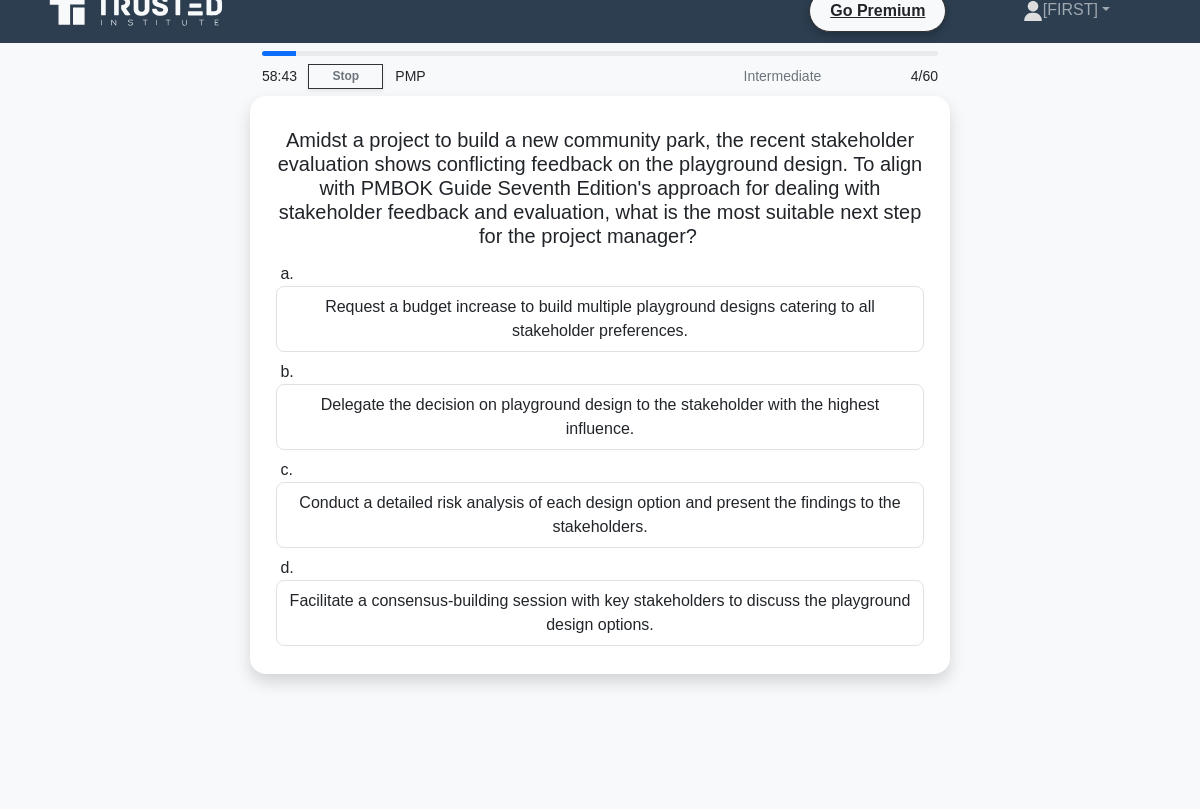 scroll, scrollTop: 24, scrollLeft: 0, axis: vertical 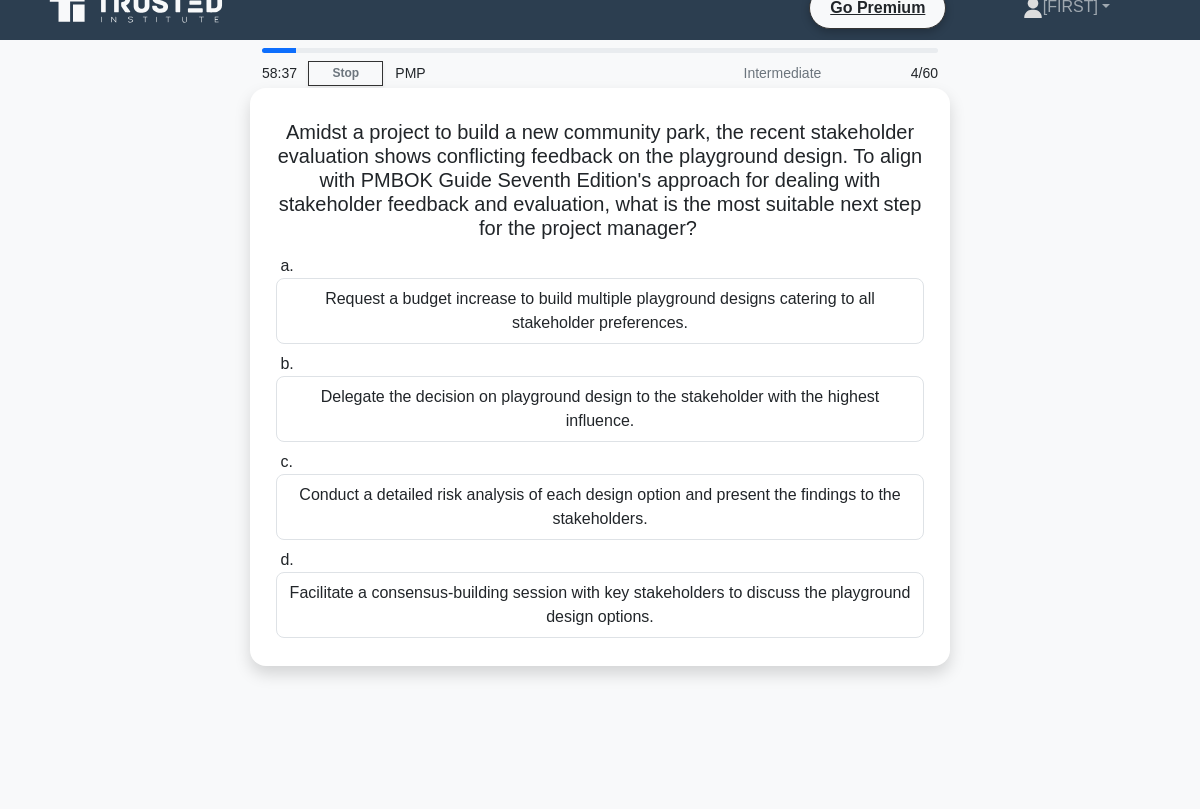 click on "Facilitate a consensus-building session with key stakeholders to discuss the playground design options." at bounding box center (600, 605) 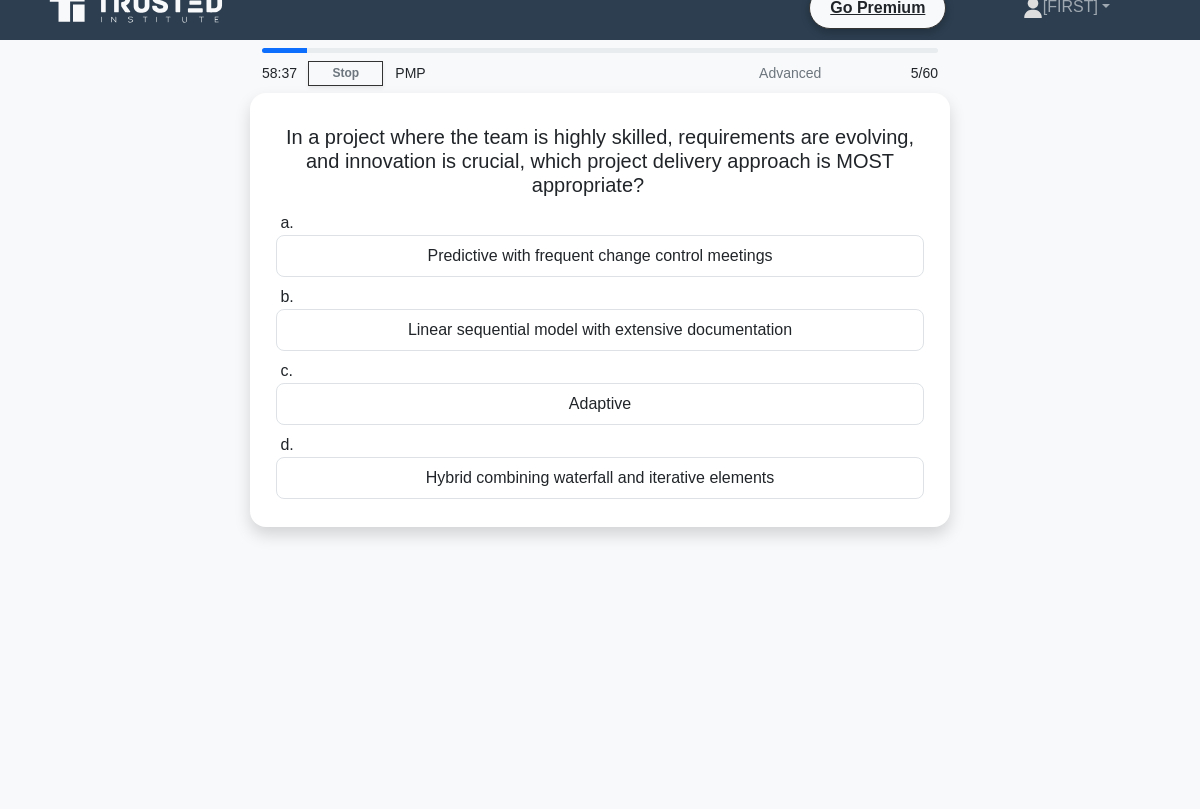 scroll, scrollTop: 0, scrollLeft: 0, axis: both 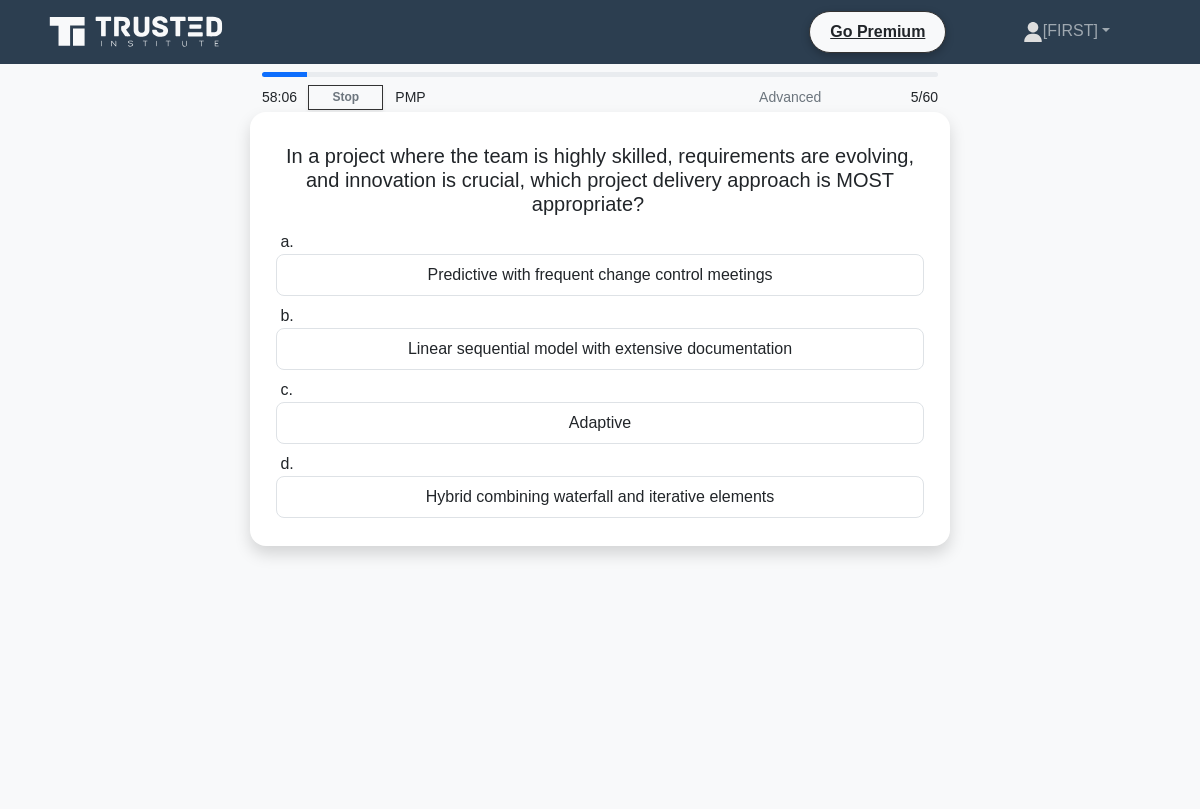click on "Adaptive" at bounding box center (600, 423) 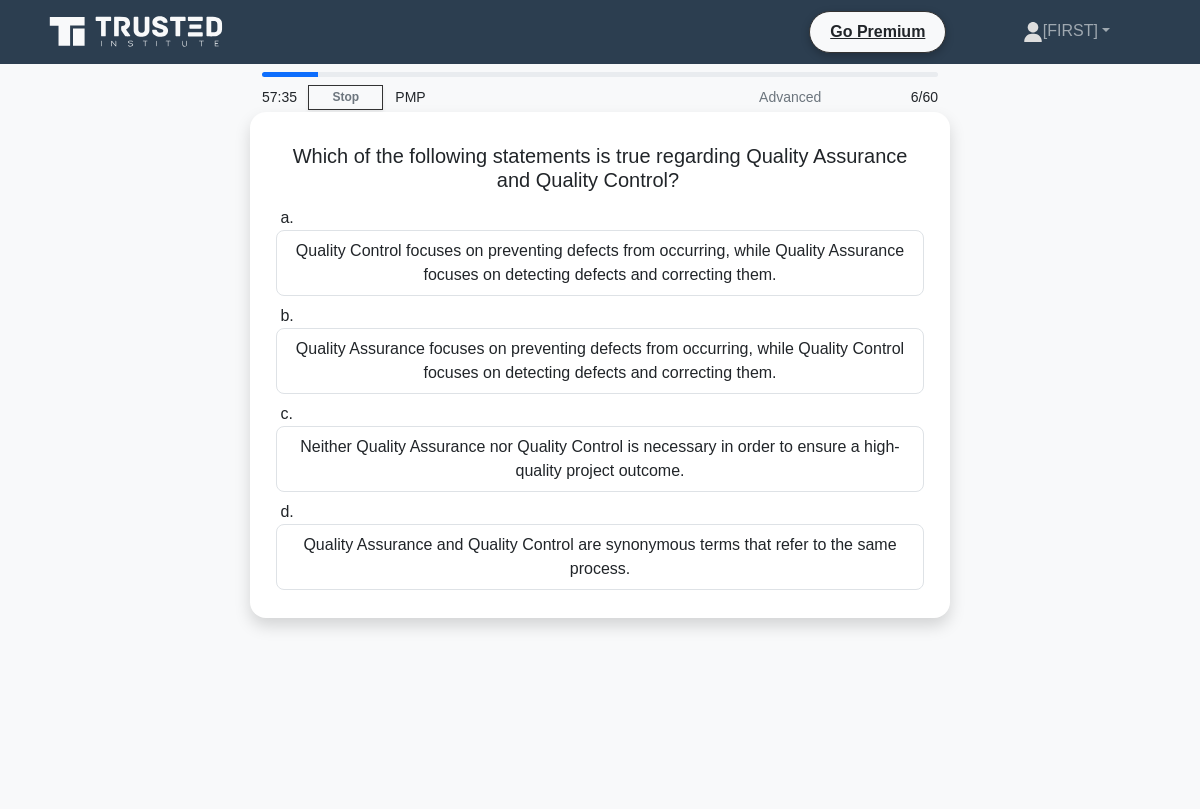 click on "Quality Assurance focuses on preventing defects from occurring, while Quality Control focuses on detecting defects and correcting them." at bounding box center (600, 361) 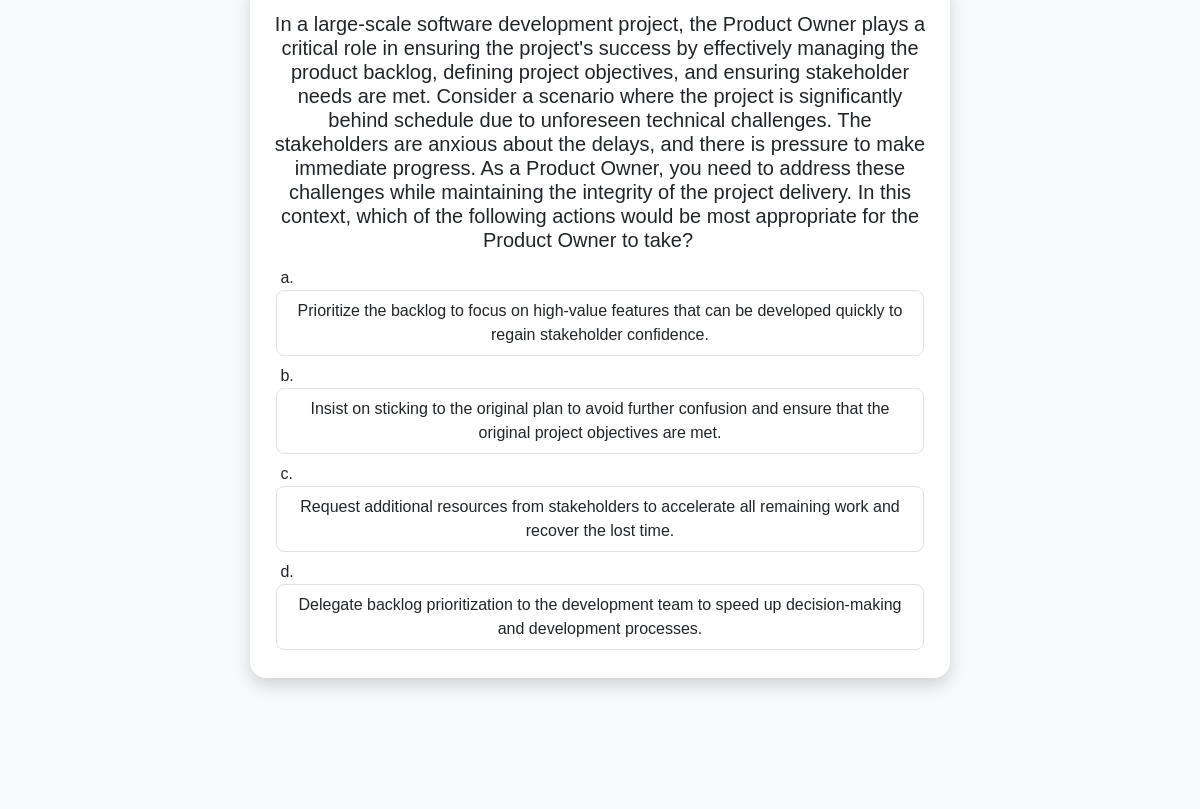 scroll, scrollTop: 139, scrollLeft: 0, axis: vertical 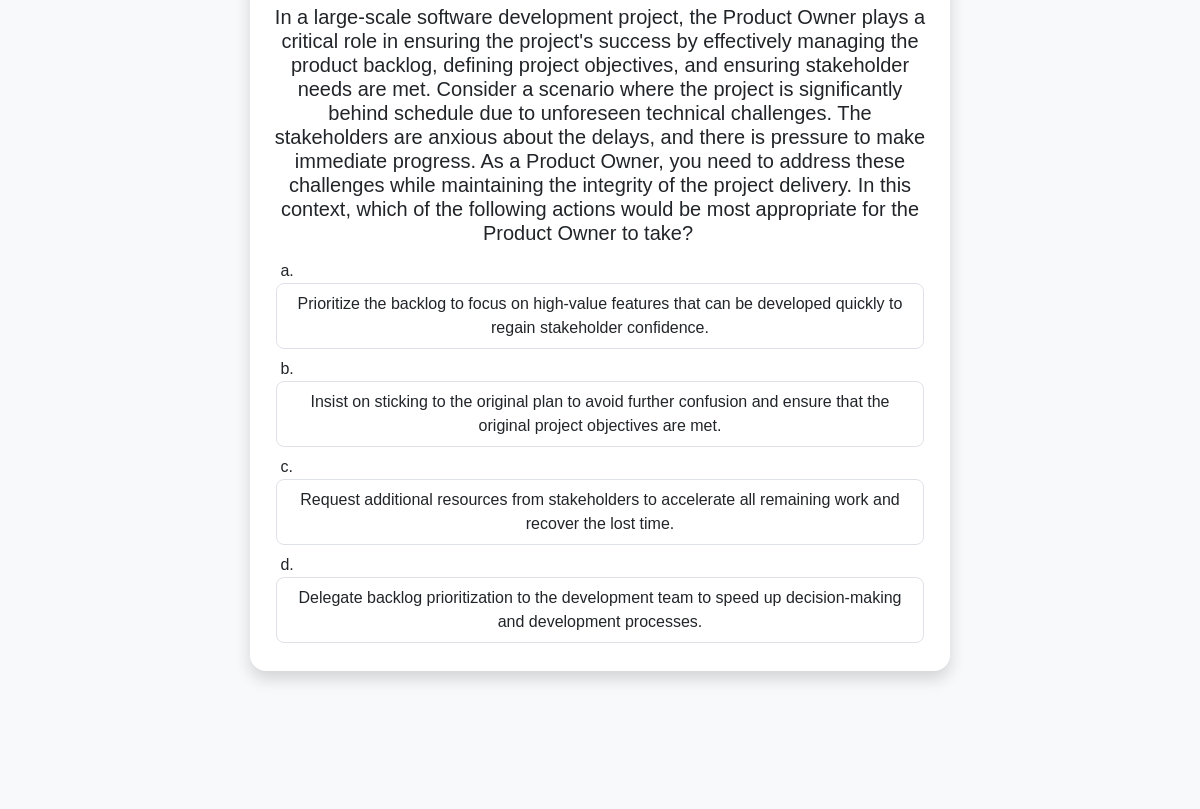 click on "Prioritize the backlog to focus on high-value features that can be developed quickly to regain stakeholder confidence." at bounding box center (600, 316) 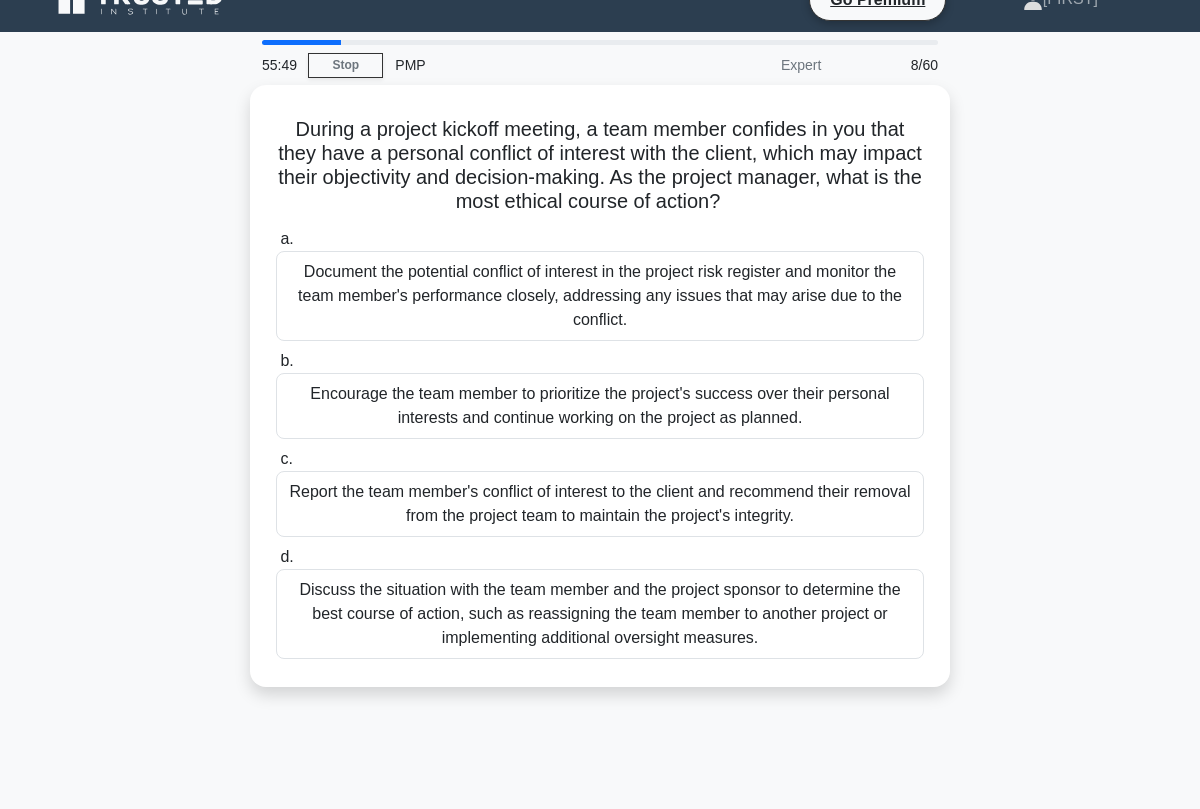 scroll, scrollTop: 36, scrollLeft: 0, axis: vertical 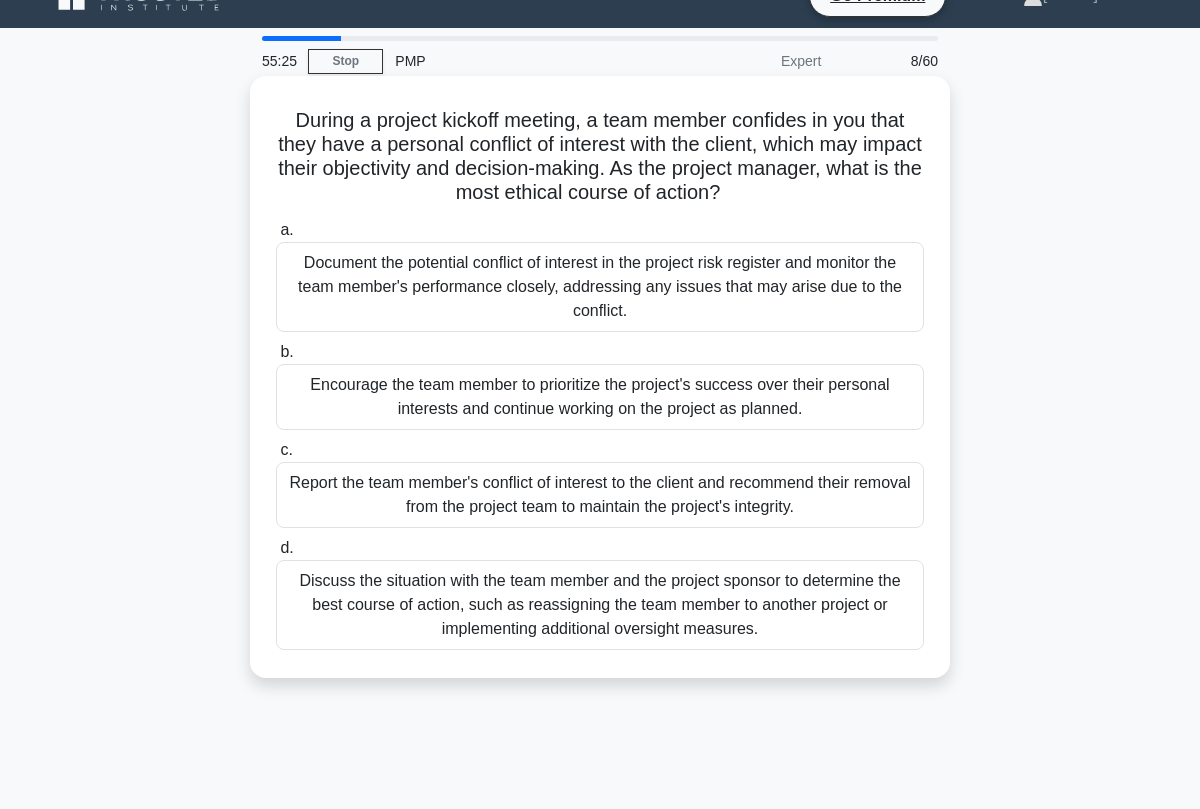 click on "Discuss the situation with the team member and the project sponsor to determine the best course of action, such as reassigning the team member to another project or implementing additional oversight measures." at bounding box center [600, 605] 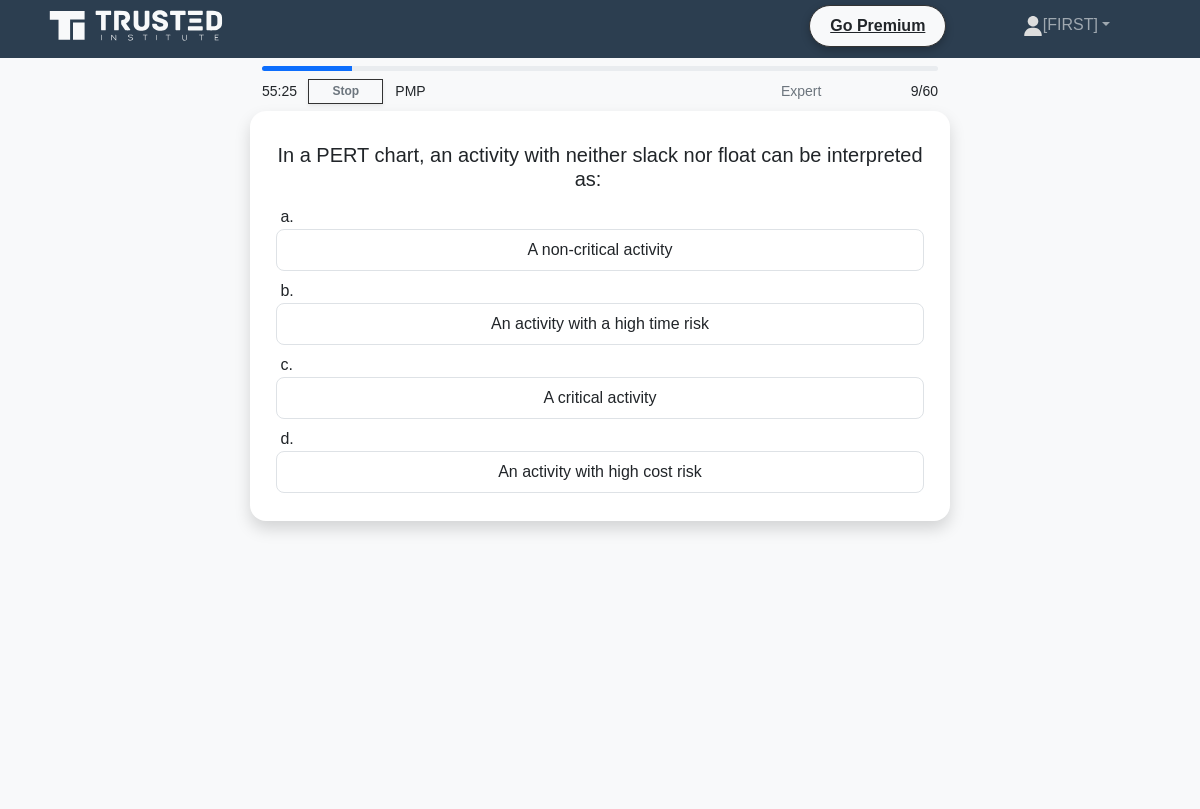 scroll, scrollTop: 0, scrollLeft: 0, axis: both 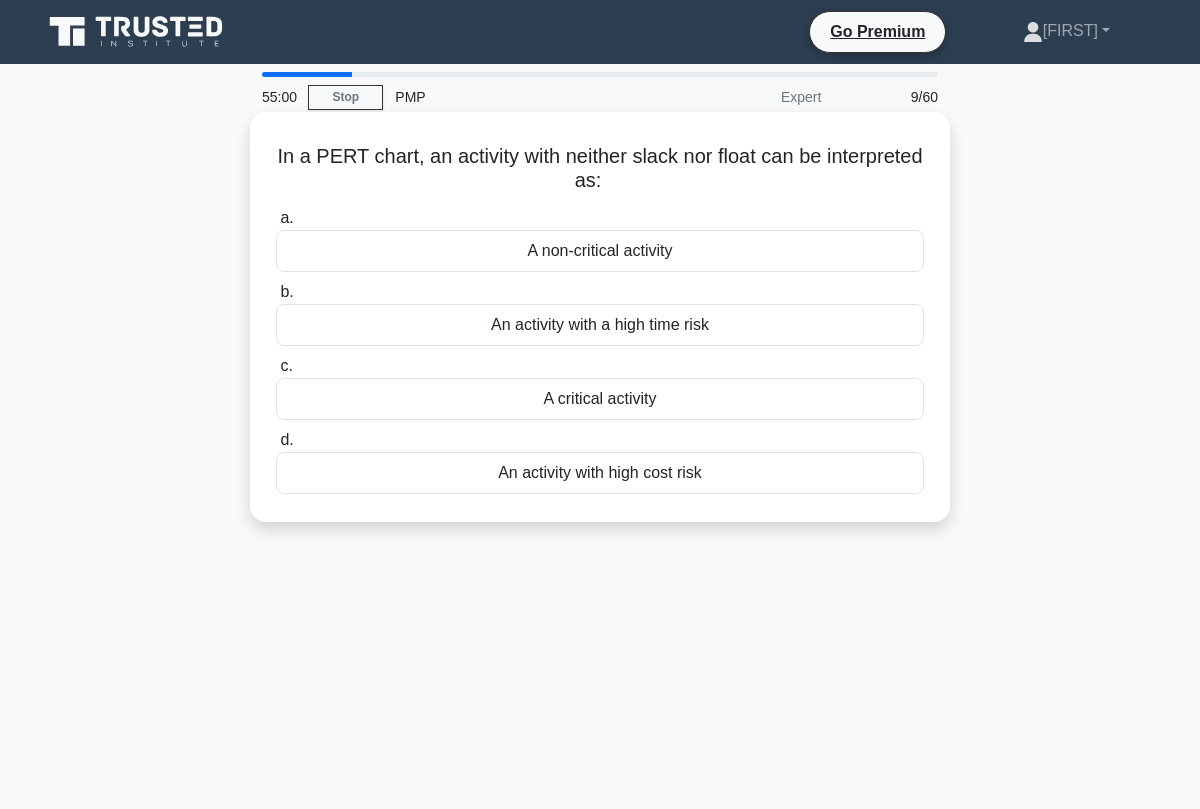 click on "A critical activity" at bounding box center [600, 399] 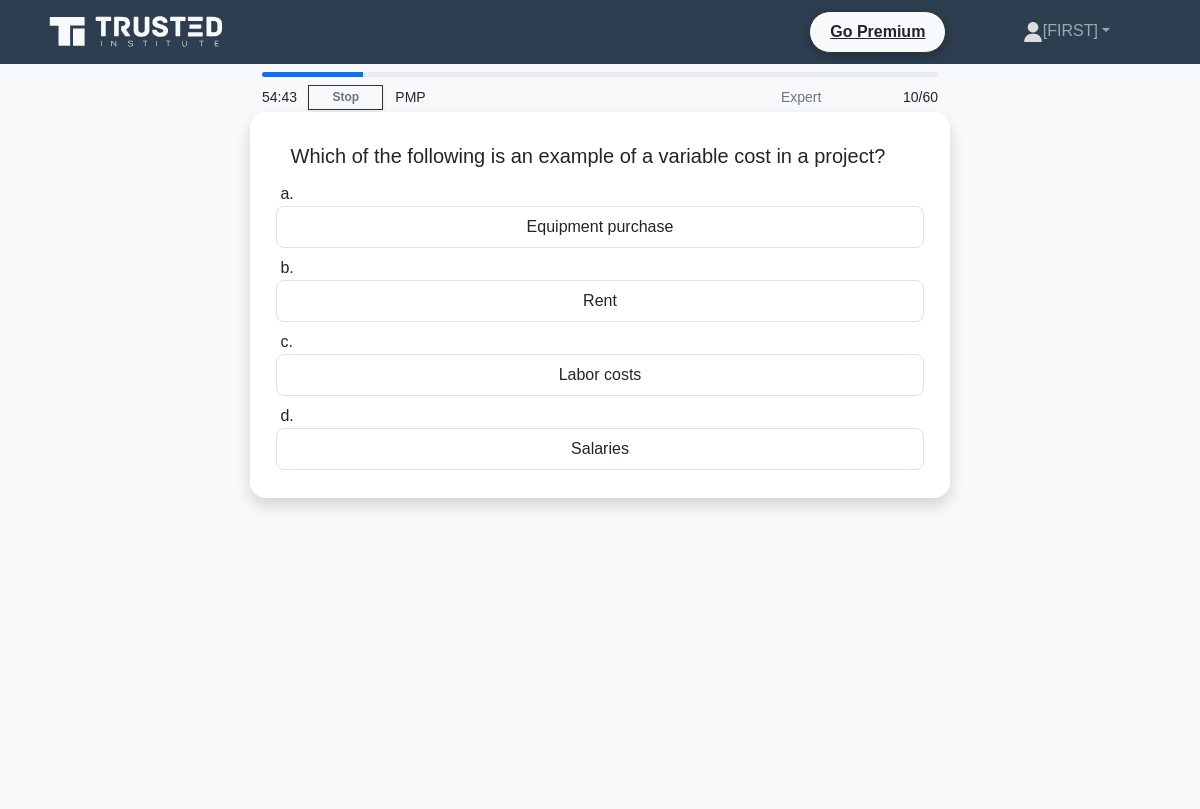 click on "Labor costs" at bounding box center [600, 375] 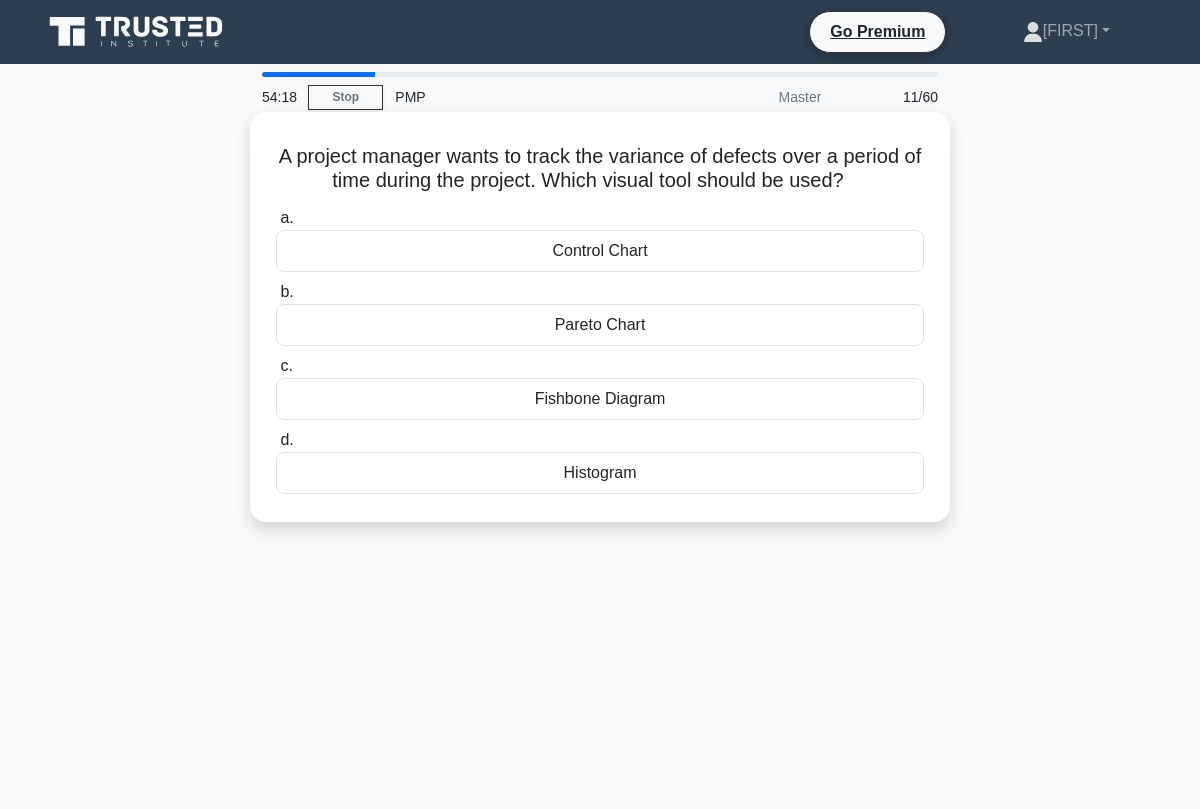 click on "Histogram" at bounding box center (600, 473) 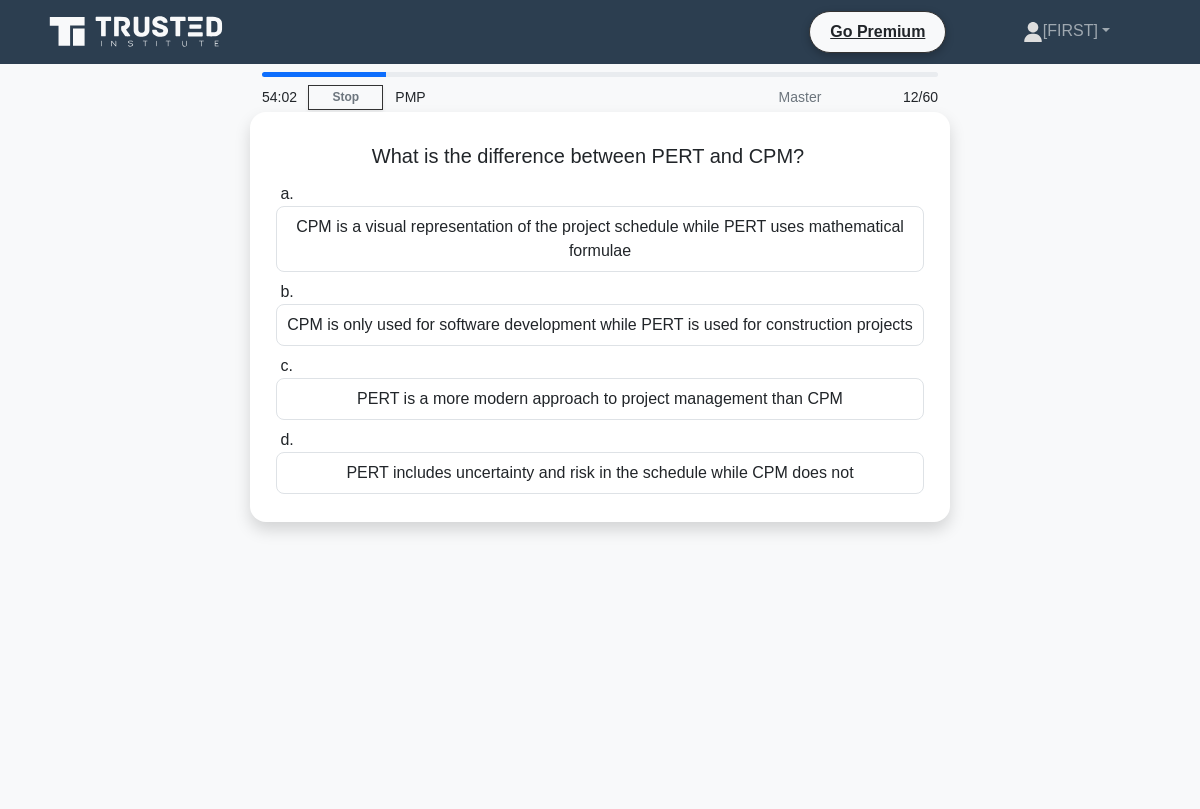 click on "PERT includes uncertainty and risk in the schedule while CPM does not" at bounding box center (600, 473) 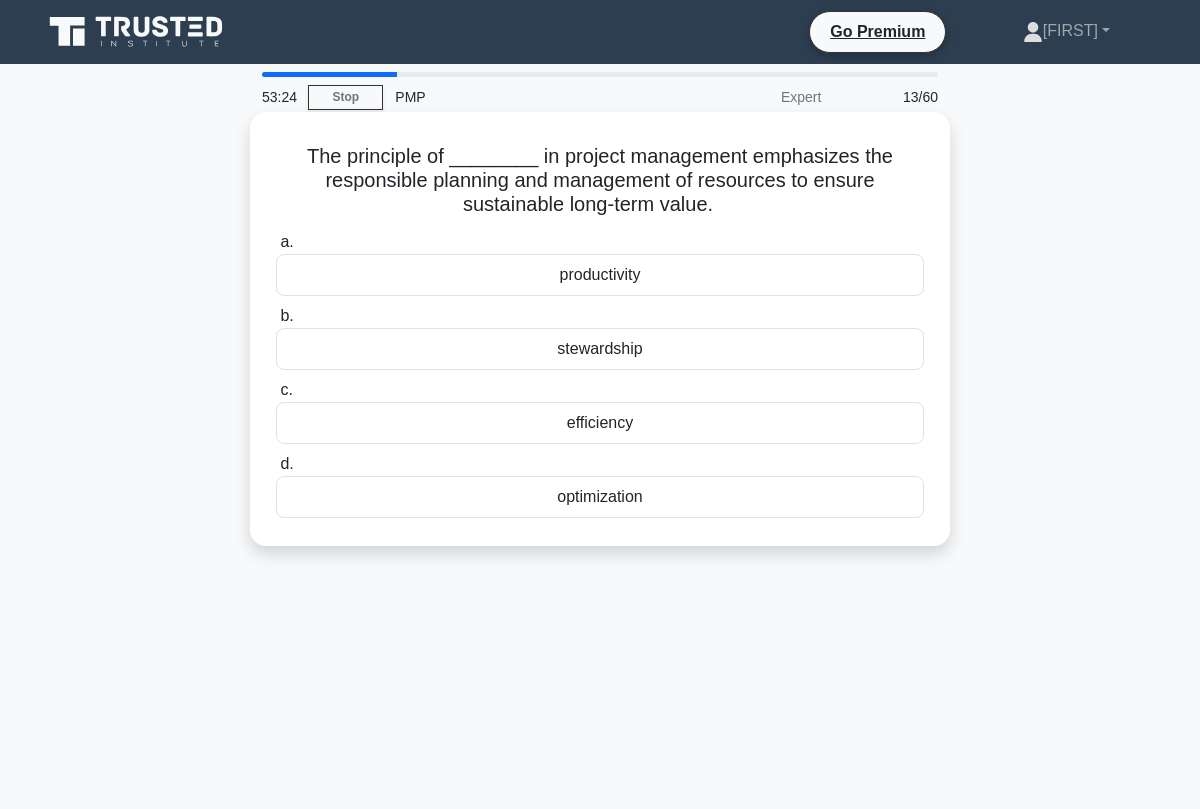 click on "stewardship" at bounding box center [600, 349] 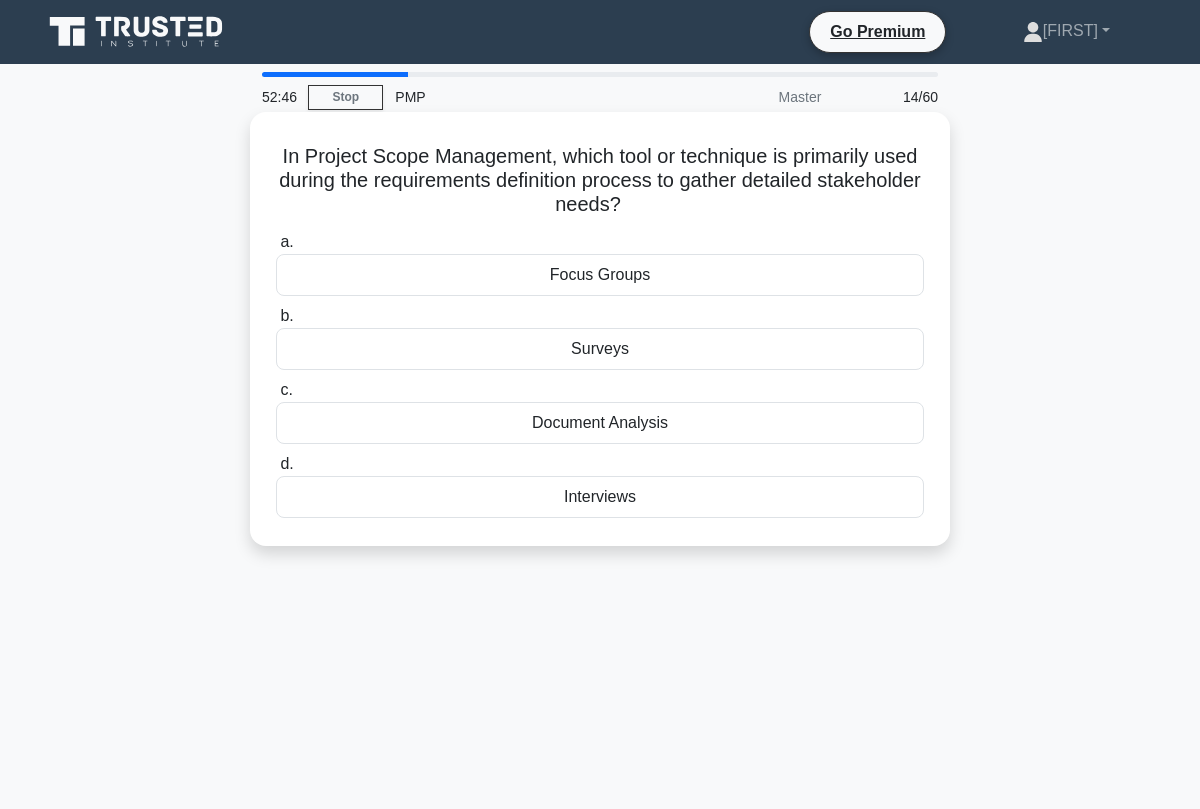 click on "Focus Groups" at bounding box center (600, 275) 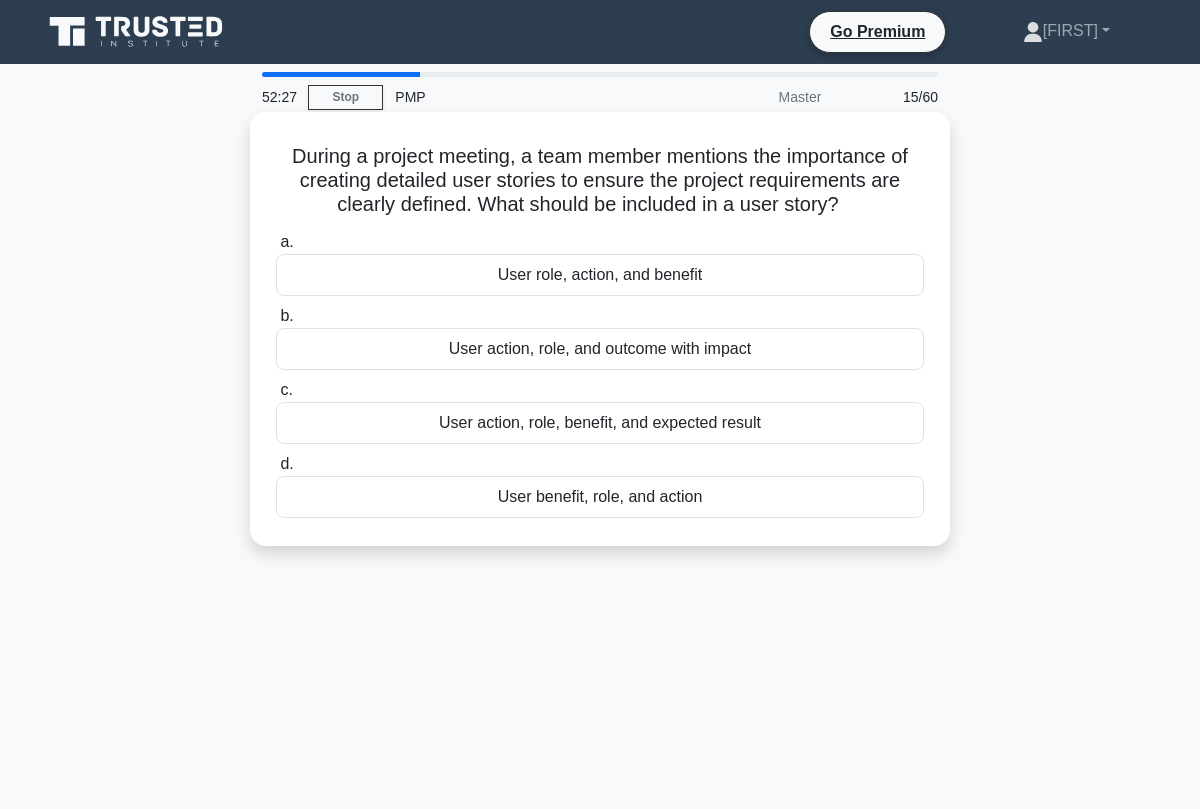 click on "User role, action, and benefit" at bounding box center (600, 275) 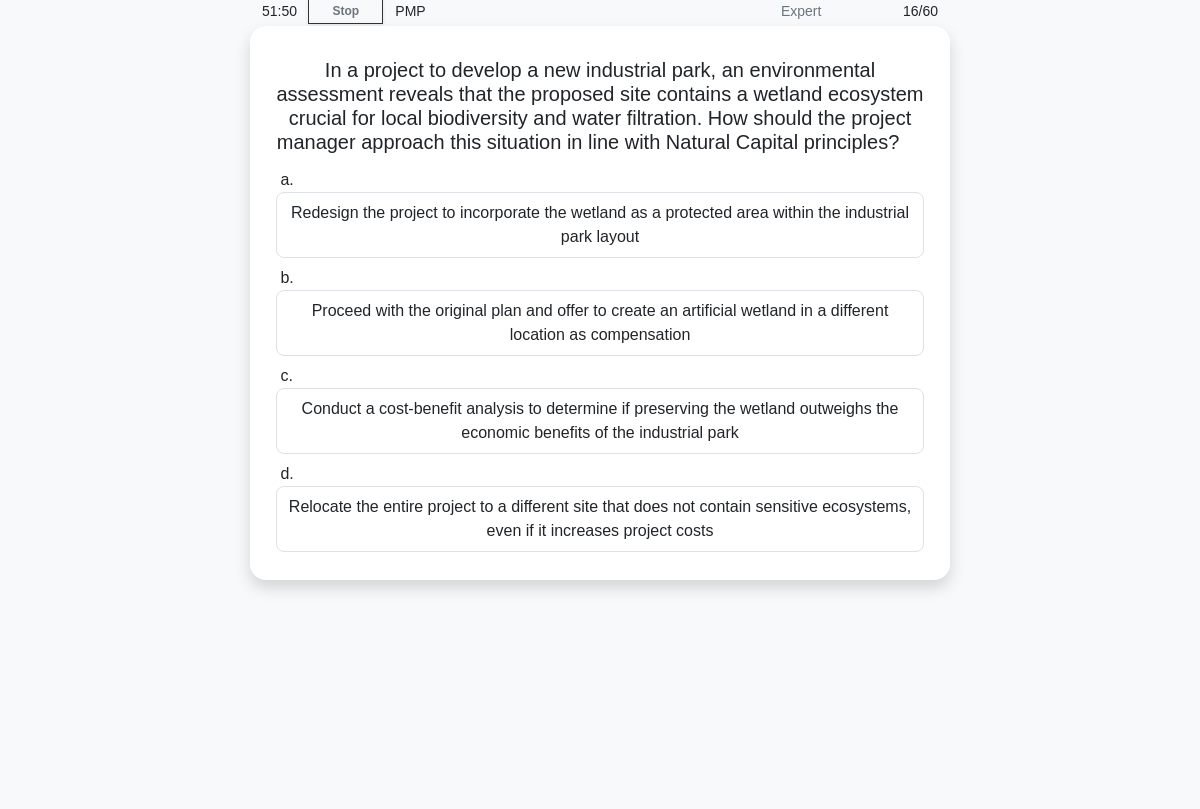 scroll, scrollTop: 89, scrollLeft: 0, axis: vertical 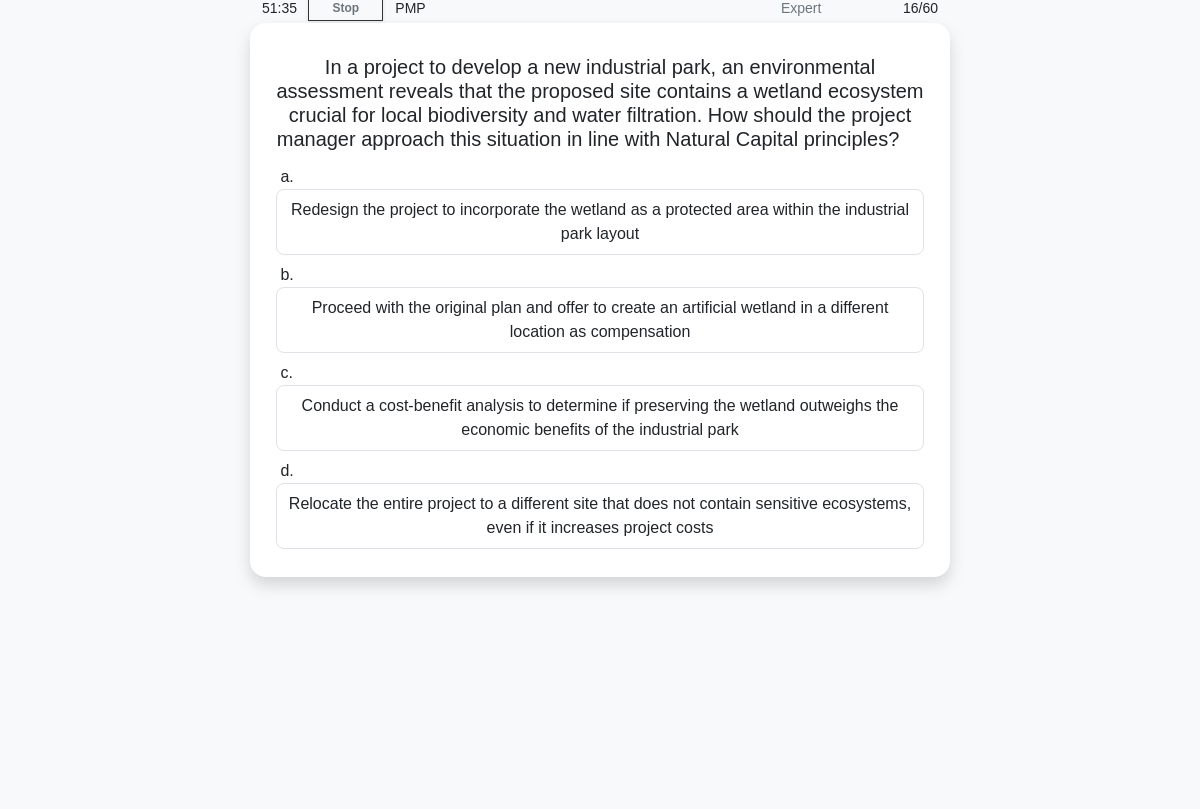 click on "Redesign the project to incorporate the wetland as a protected area within the industrial park layout" at bounding box center [600, 222] 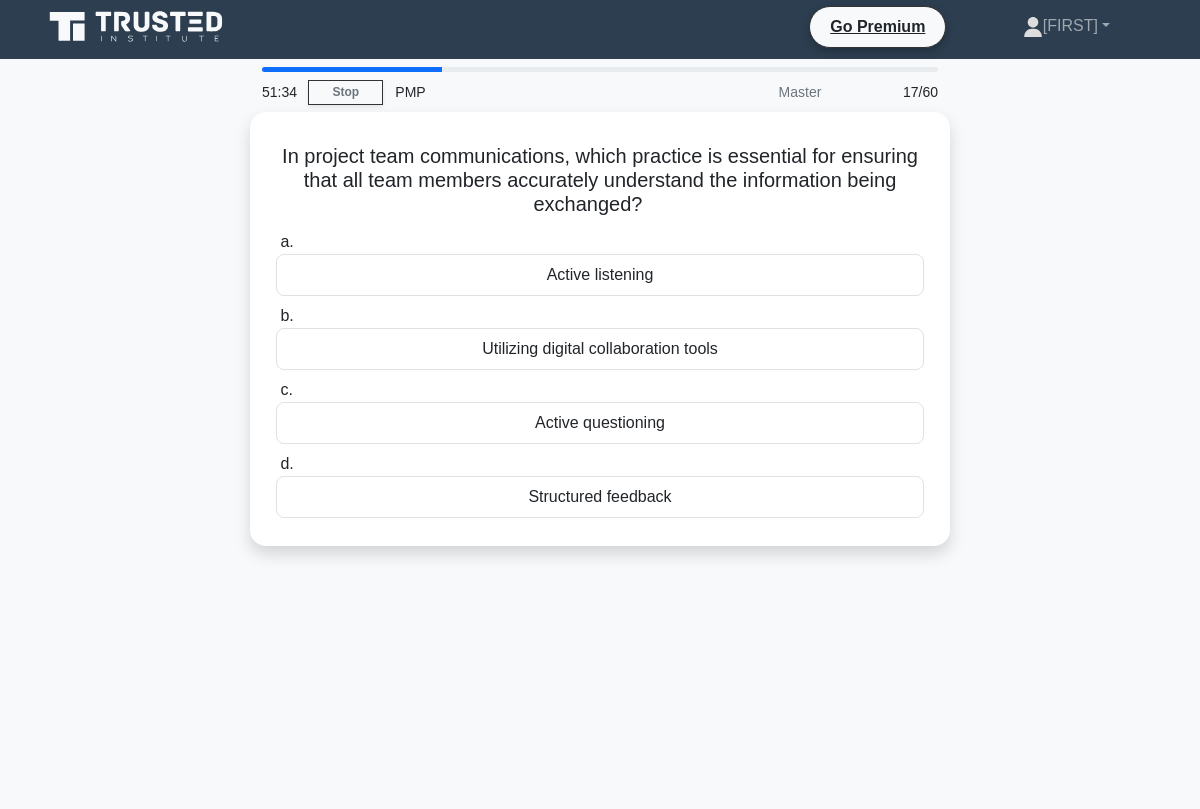 scroll, scrollTop: 0, scrollLeft: 0, axis: both 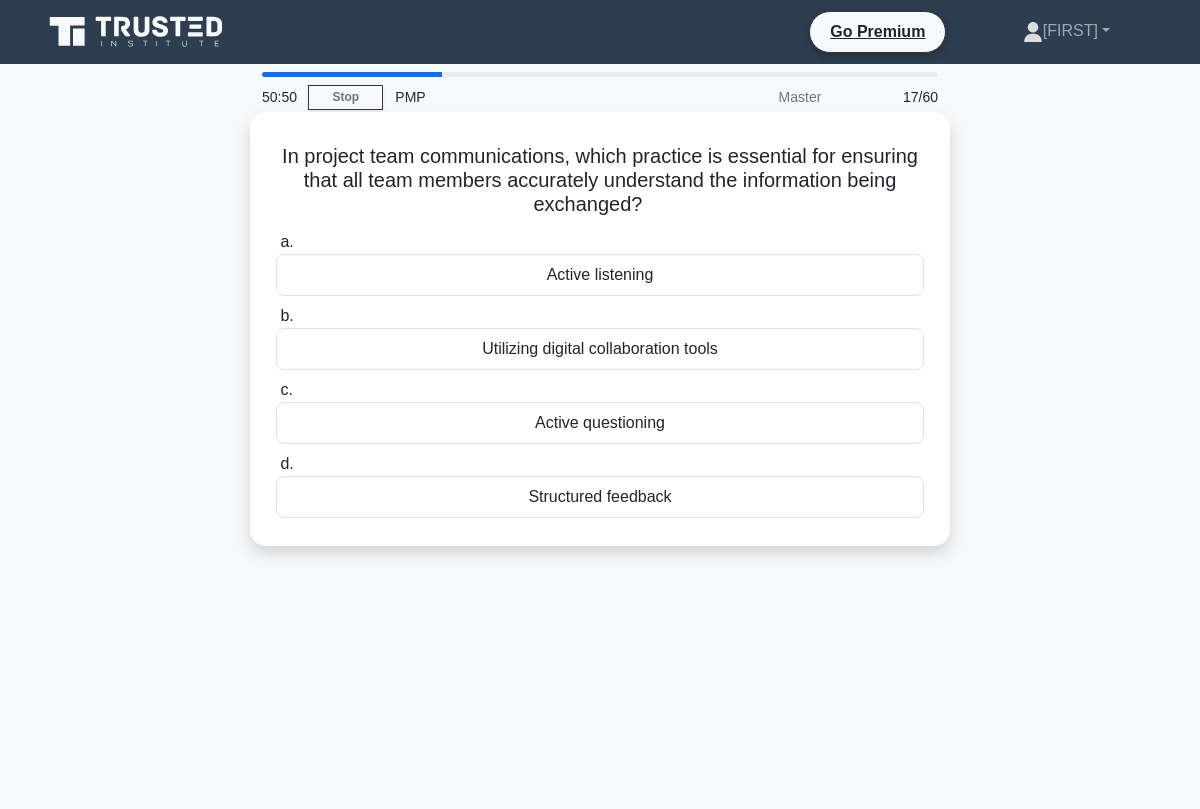 click on "Active questioning" at bounding box center [600, 423] 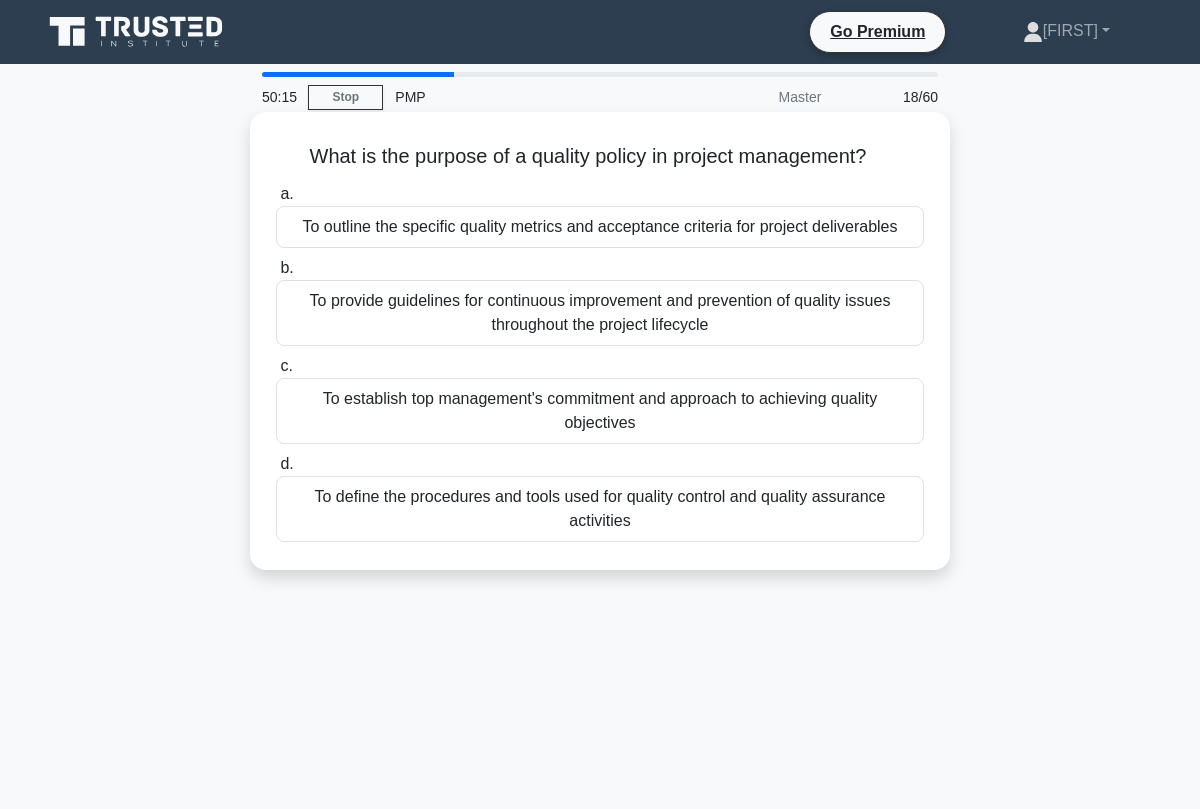 click on "To provide guidelines for continuous improvement and prevention of quality issues throughout the project lifecycle" at bounding box center (600, 313) 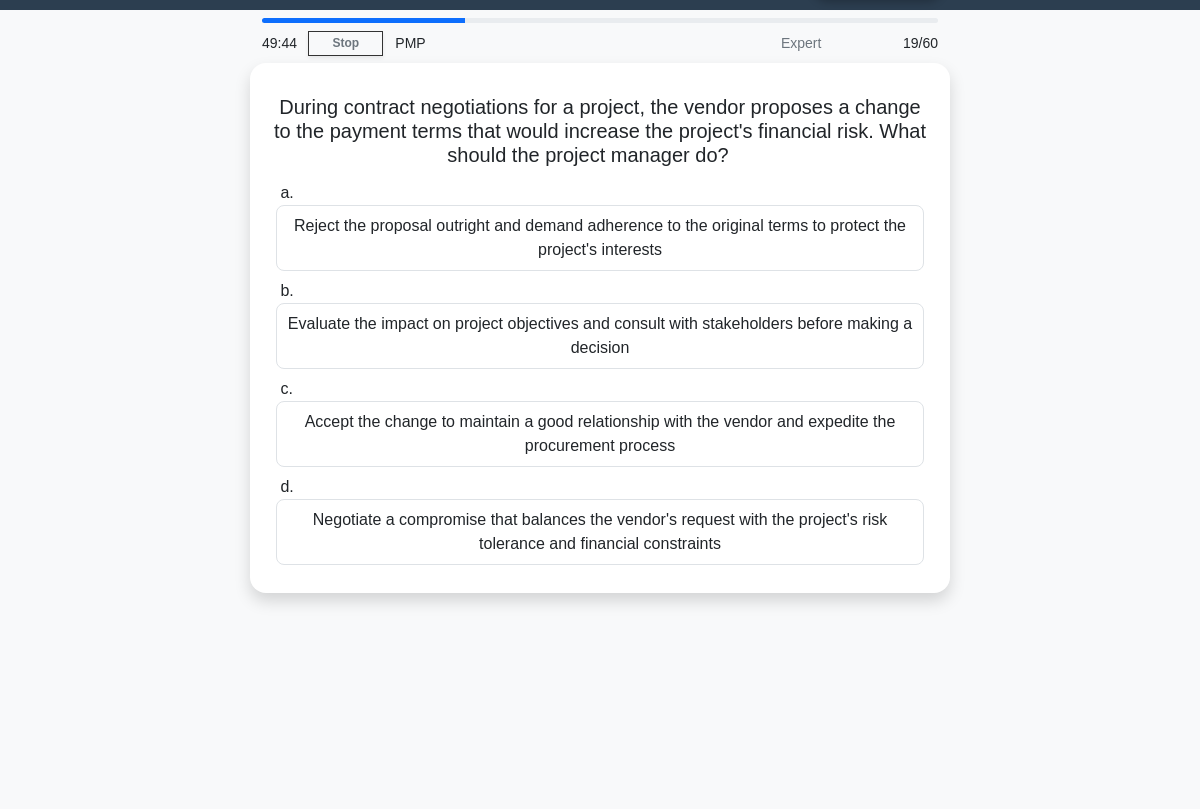scroll, scrollTop: 57, scrollLeft: 0, axis: vertical 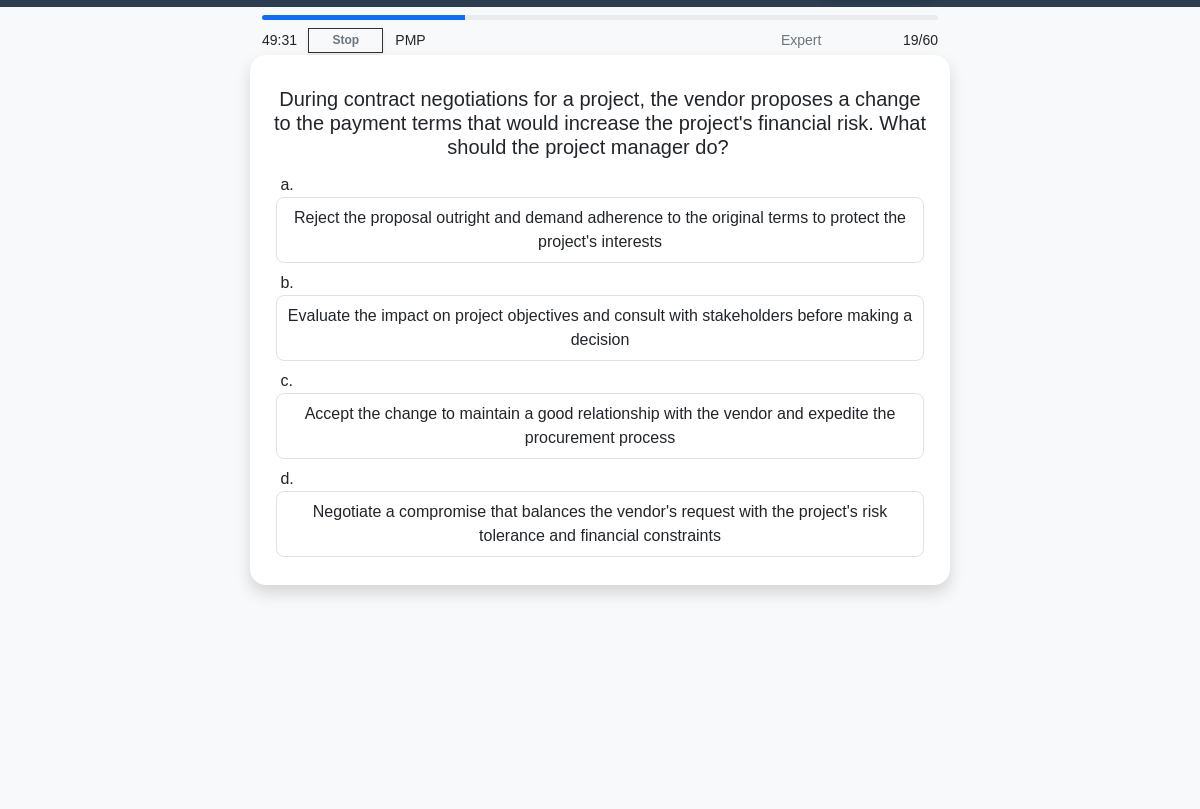 click on "Evaluate the impact on project objectives and consult with stakeholders before making a decision" at bounding box center [600, 328] 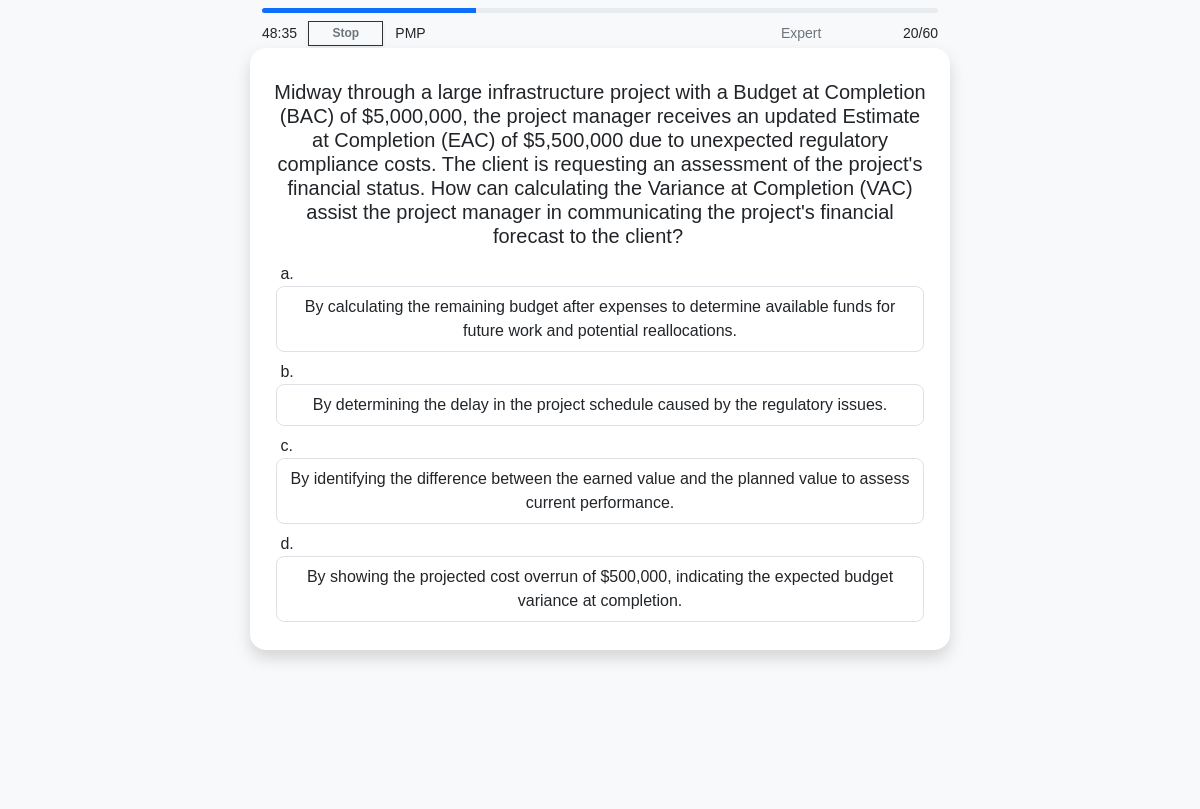 scroll, scrollTop: 67, scrollLeft: 0, axis: vertical 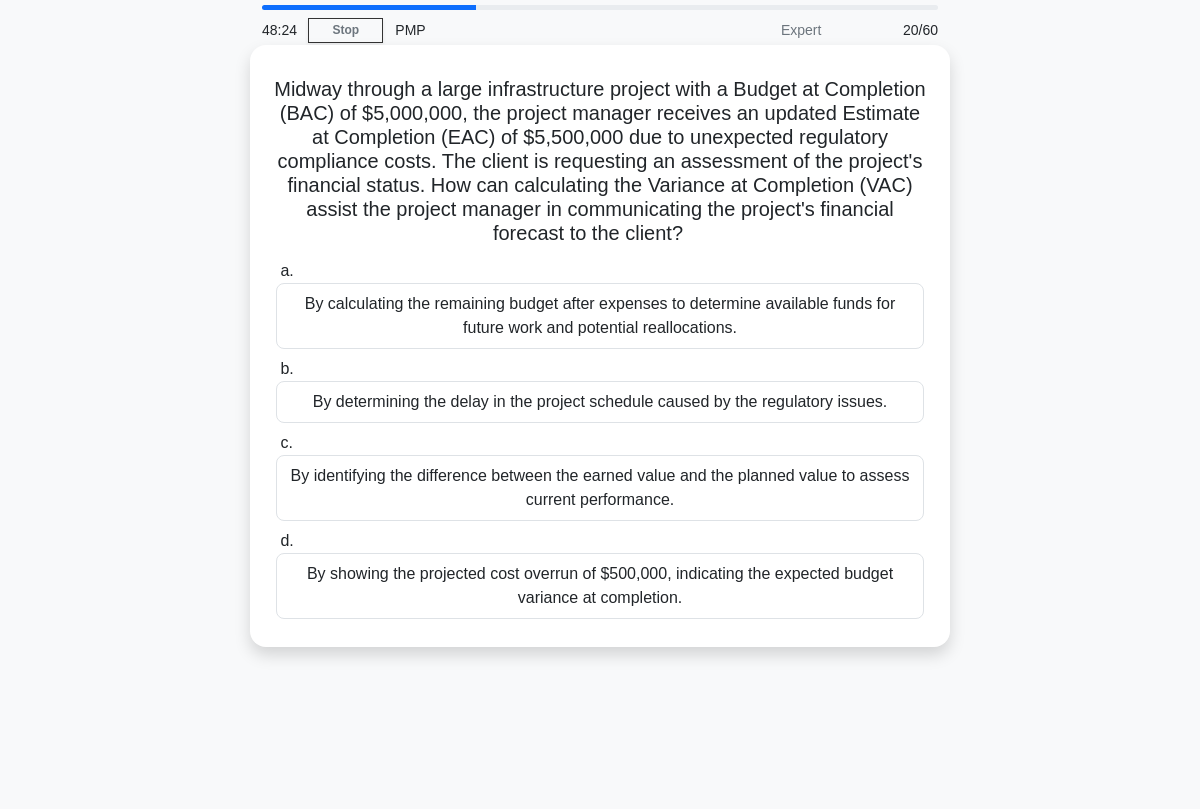 click on "By identifying the difference between the earned value and the planned value to assess current performance." at bounding box center [600, 488] 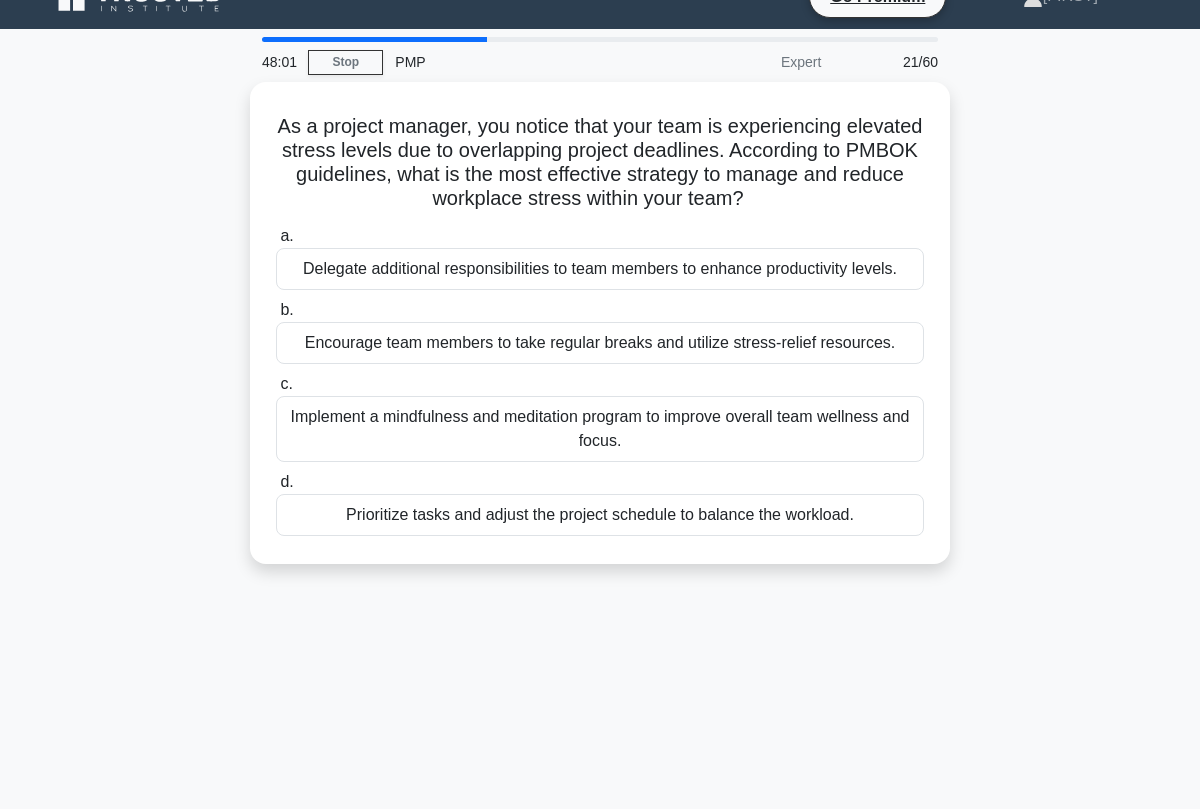 scroll, scrollTop: 37, scrollLeft: 0, axis: vertical 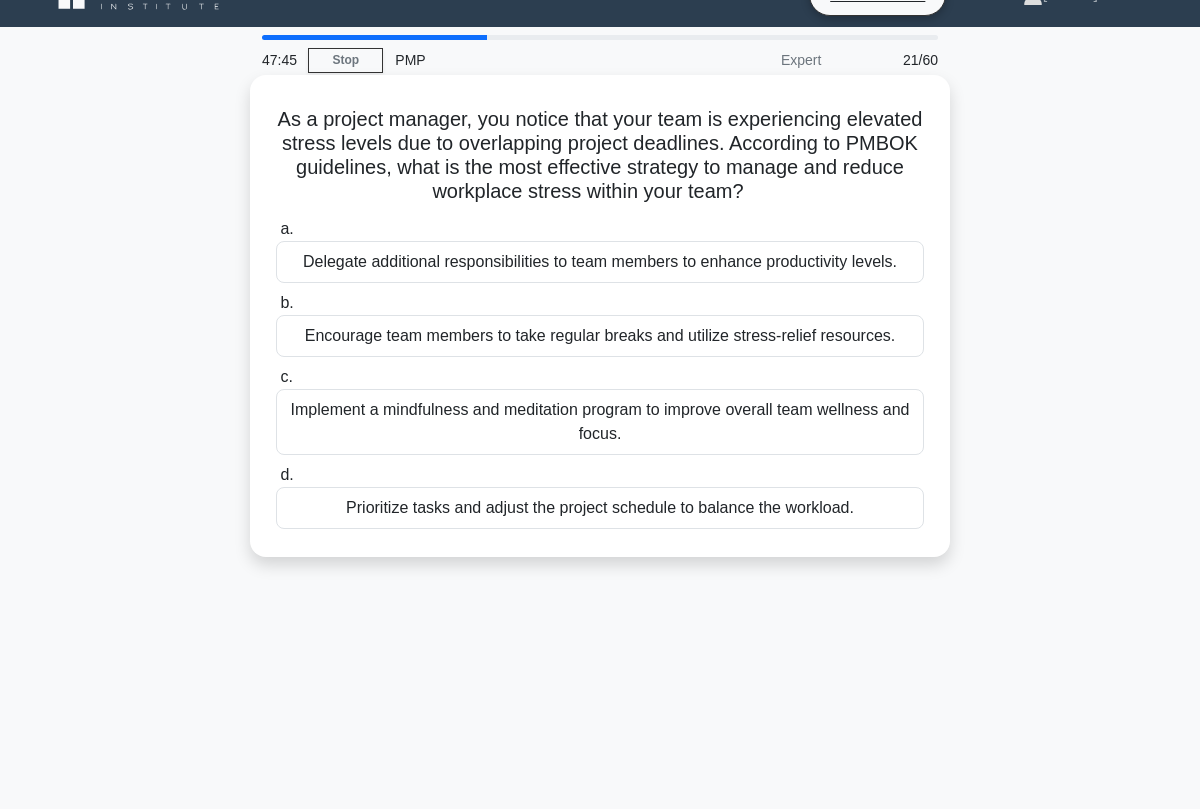 click on "Prioritize tasks and adjust the project schedule to balance the workload." at bounding box center [600, 508] 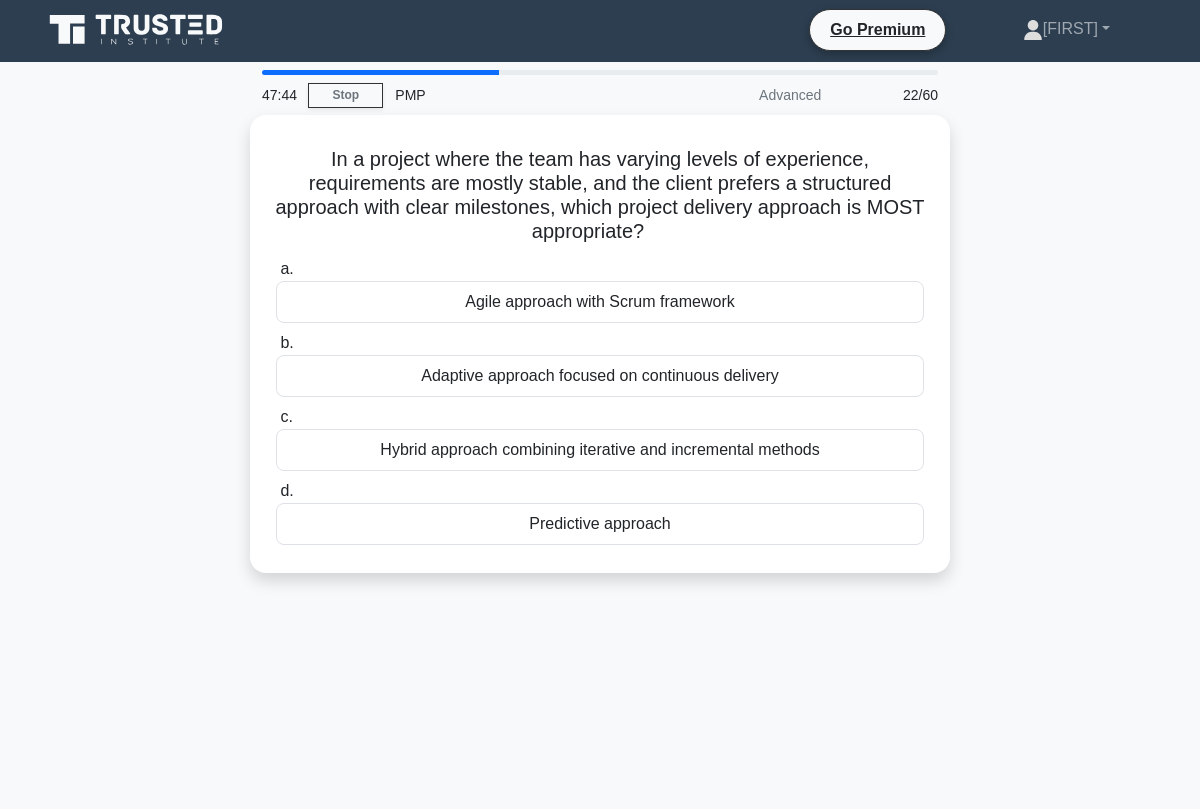 scroll, scrollTop: 0, scrollLeft: 0, axis: both 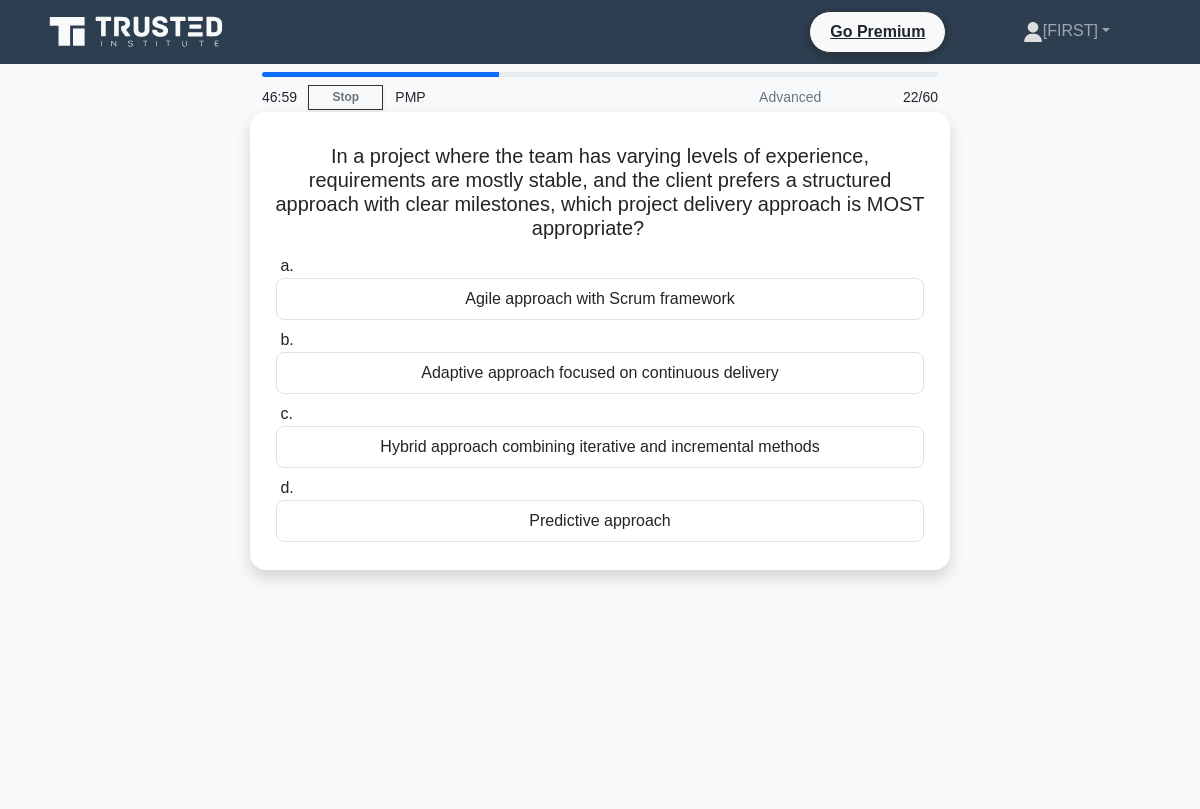 click on "Predictive approach" at bounding box center (600, 521) 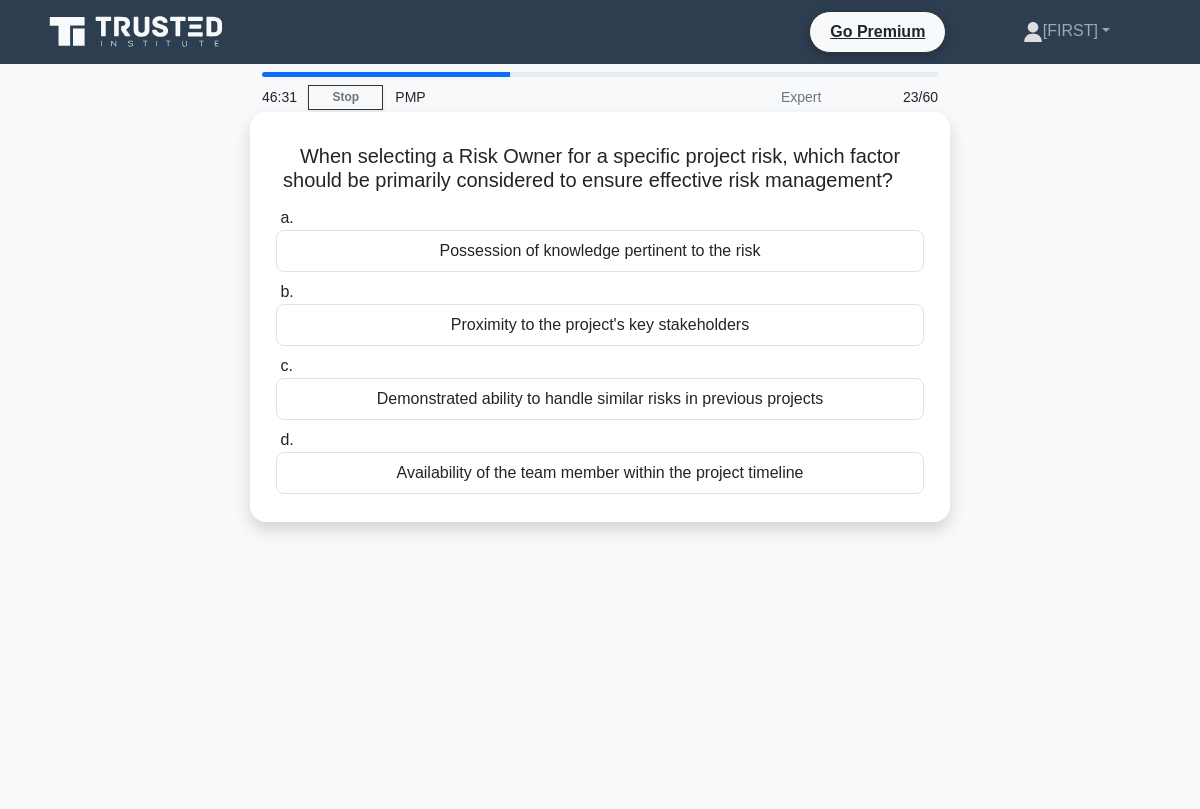 click on "Possession of knowledge pertinent to the risk" at bounding box center [600, 251] 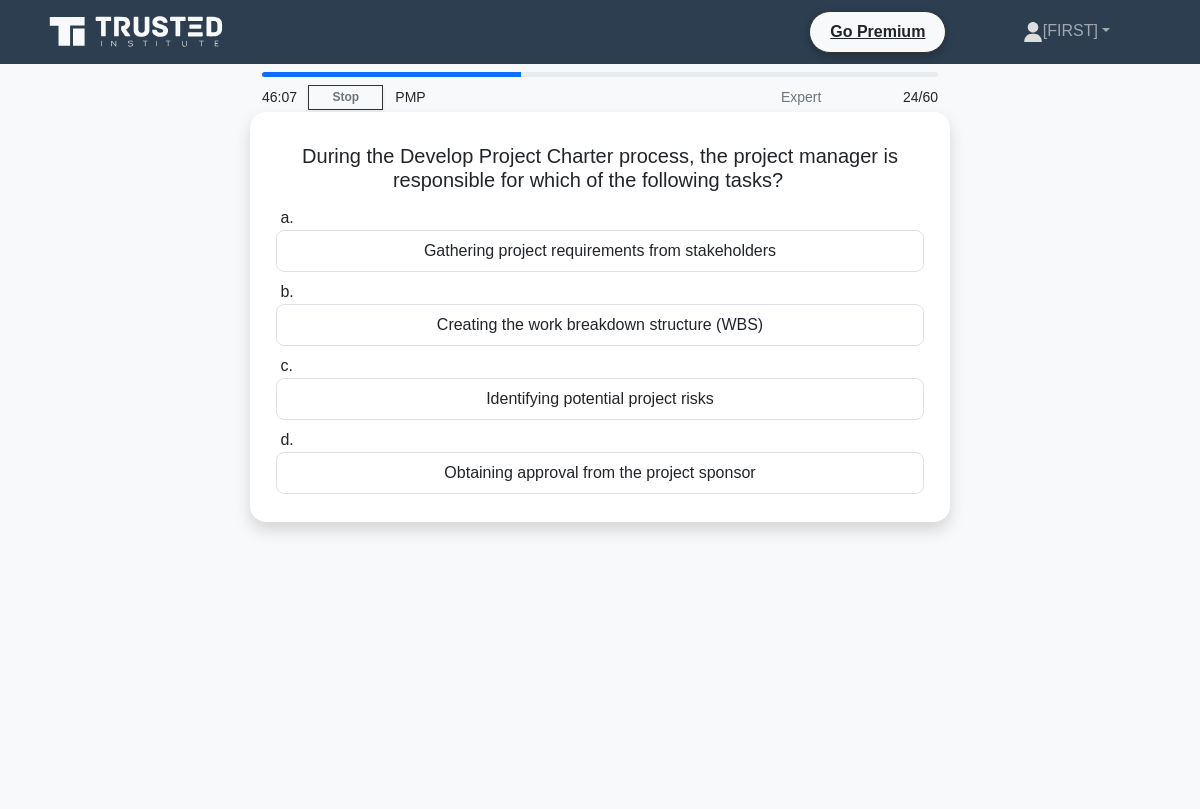 click on "Gathering project requirements from stakeholders" at bounding box center [600, 251] 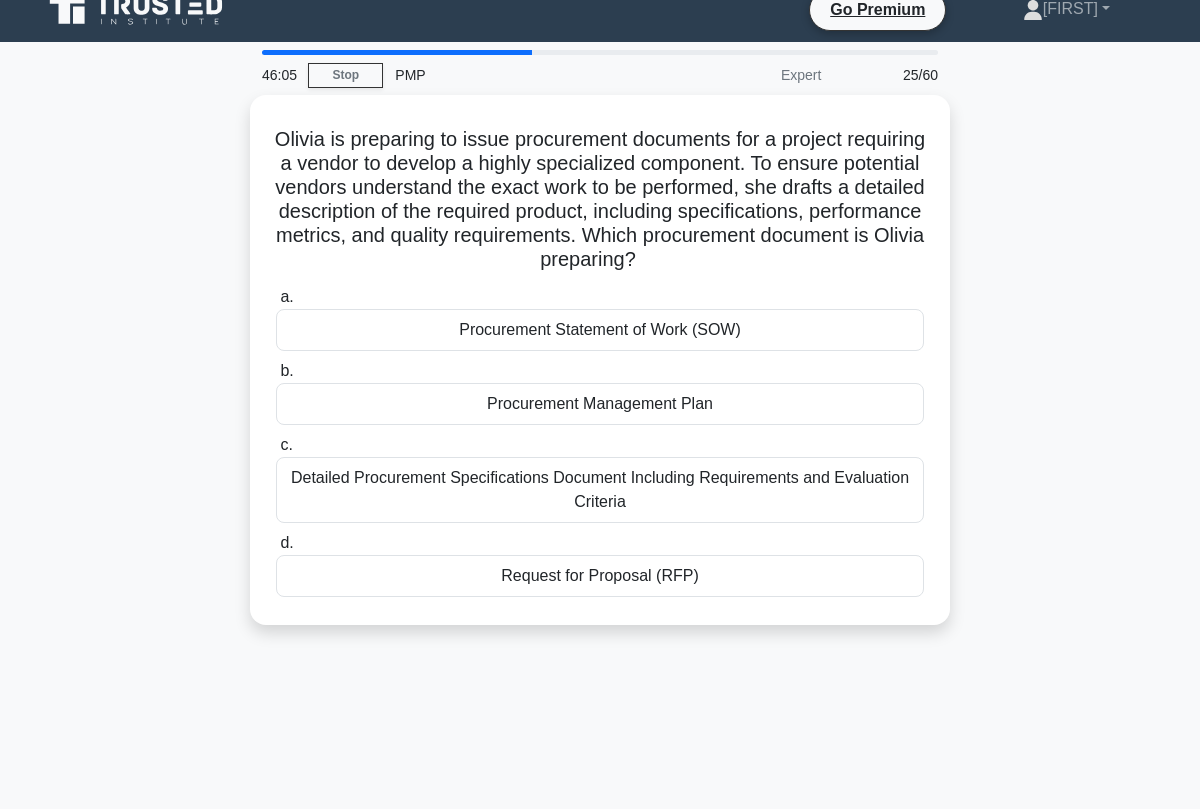 scroll, scrollTop: 24, scrollLeft: 0, axis: vertical 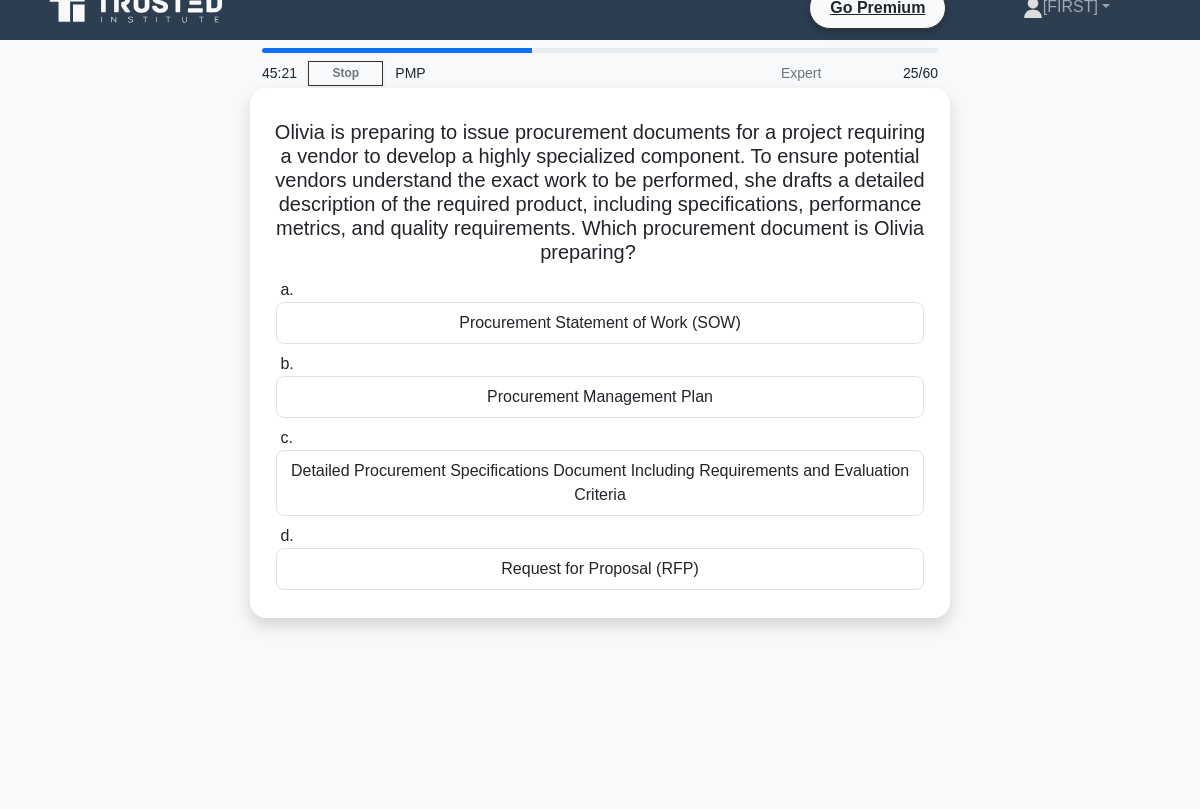 click on "Procurement Statement of Work (SOW)" at bounding box center (600, 323) 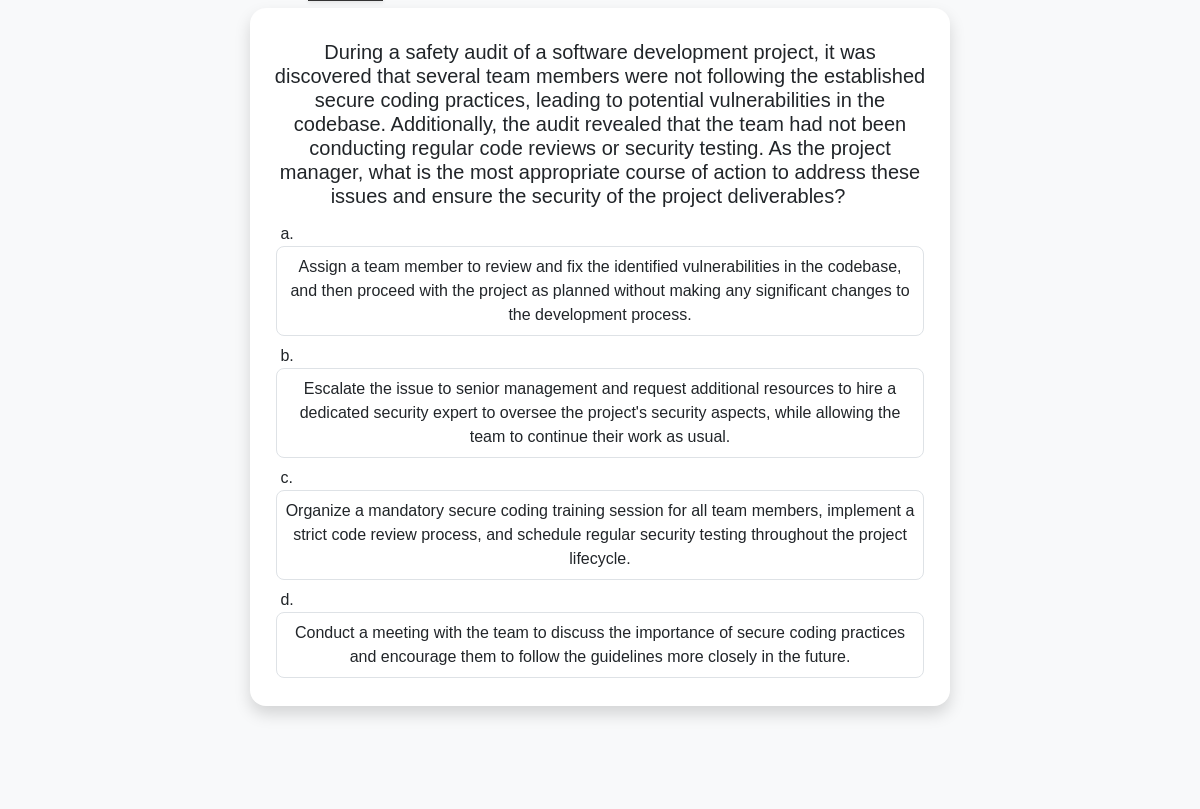 scroll, scrollTop: 112, scrollLeft: 0, axis: vertical 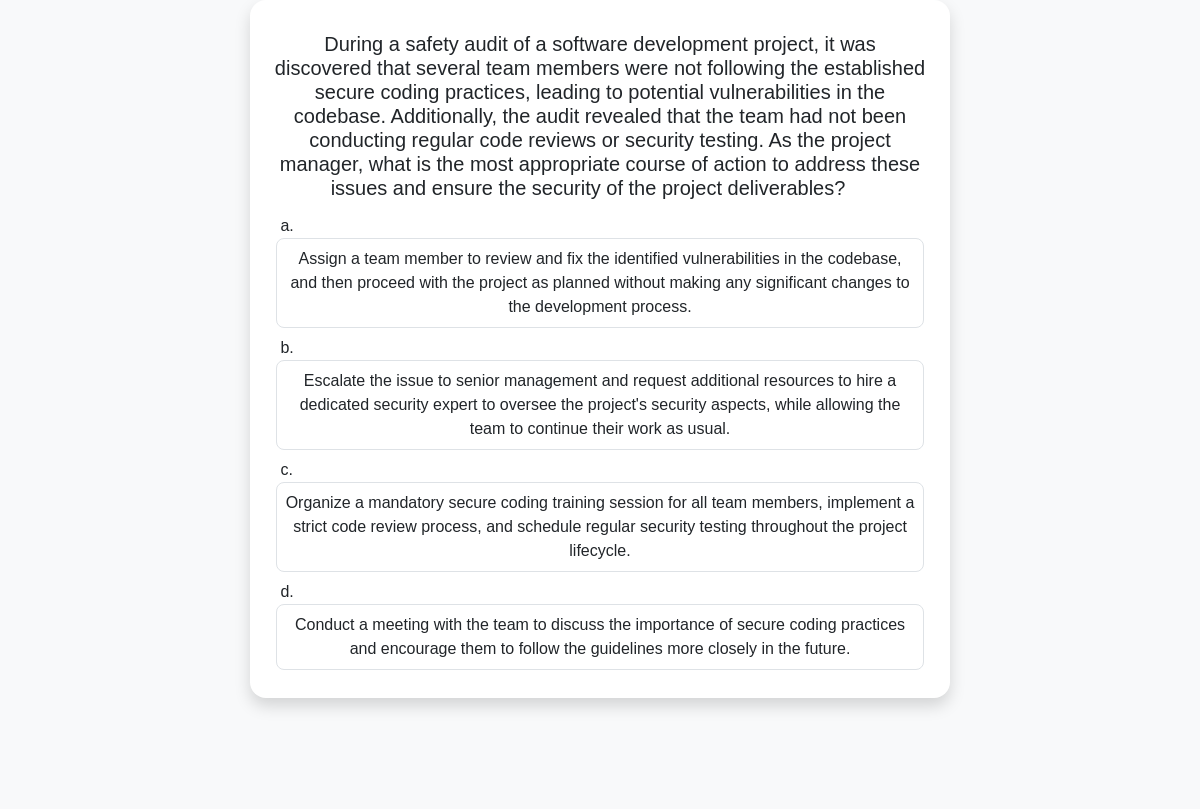 click on "Organize a mandatory secure coding training session for all team members, implement a strict code review process, and schedule regular security testing throughout the project lifecycle." at bounding box center (600, 527) 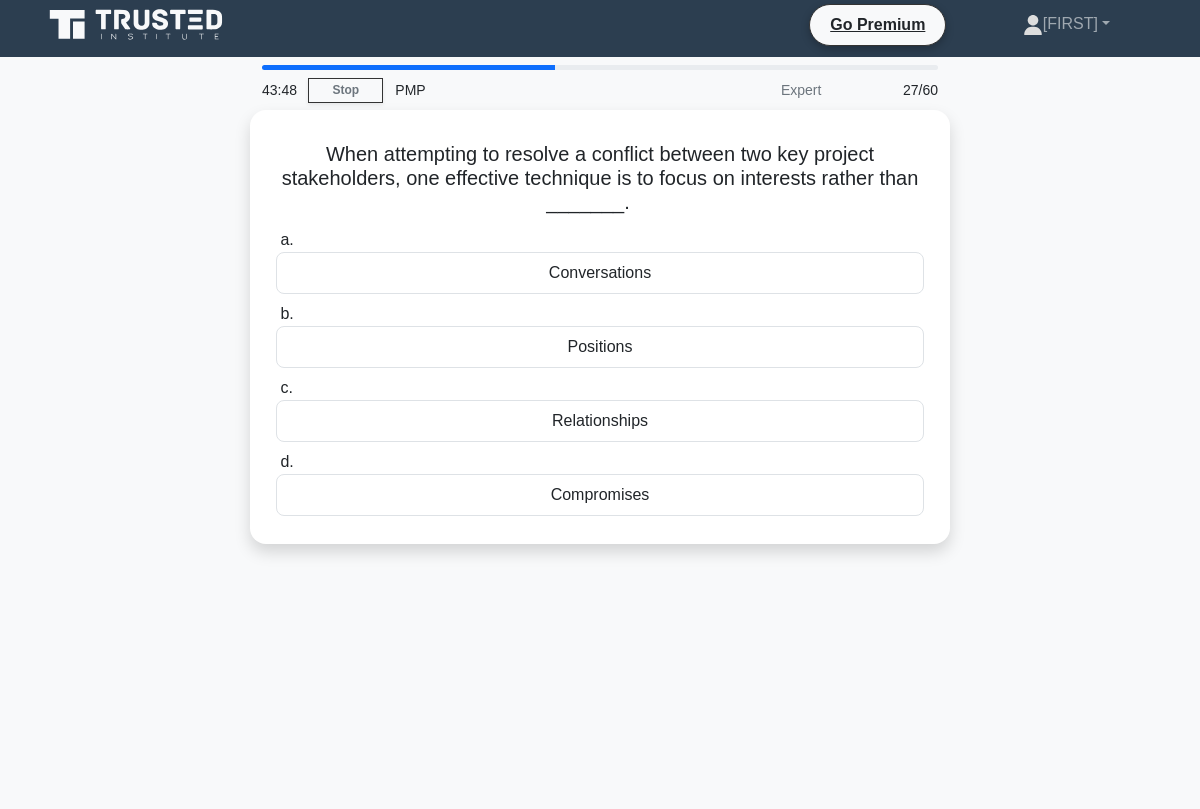scroll, scrollTop: 3, scrollLeft: 0, axis: vertical 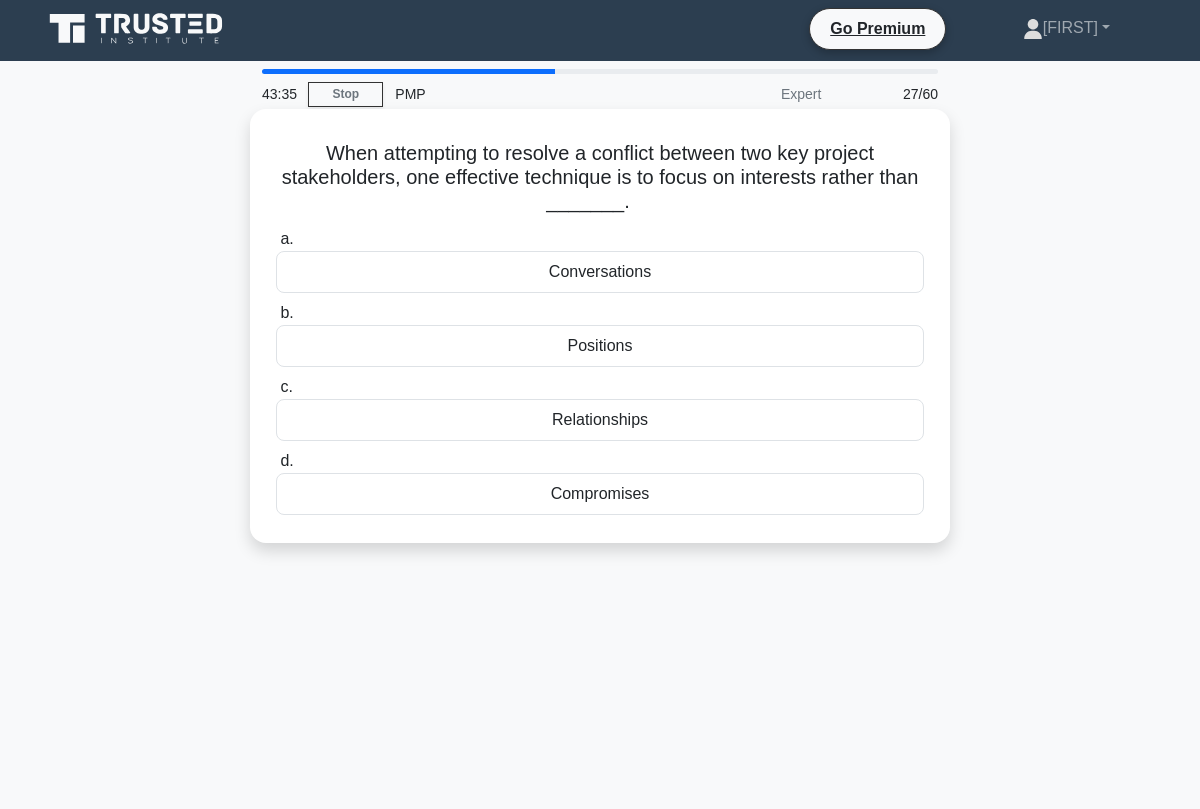 click on "Positions" at bounding box center [600, 346] 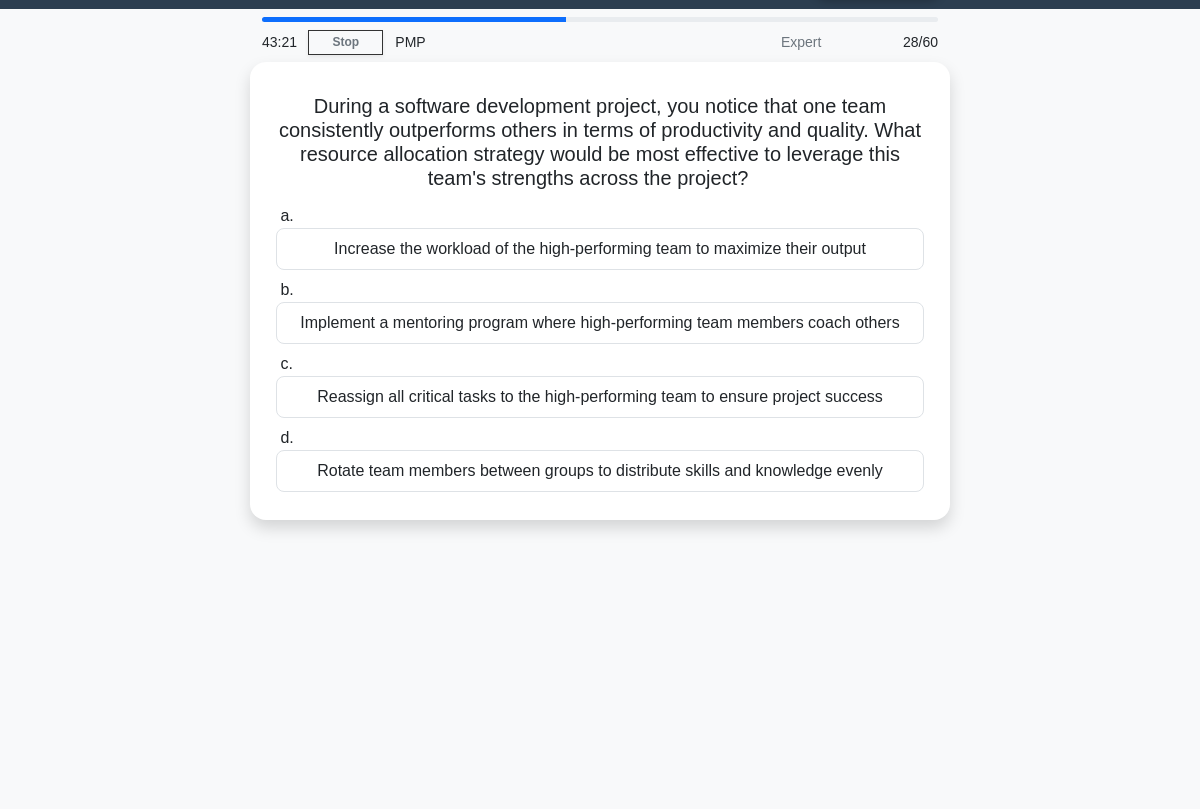scroll, scrollTop: 62, scrollLeft: 0, axis: vertical 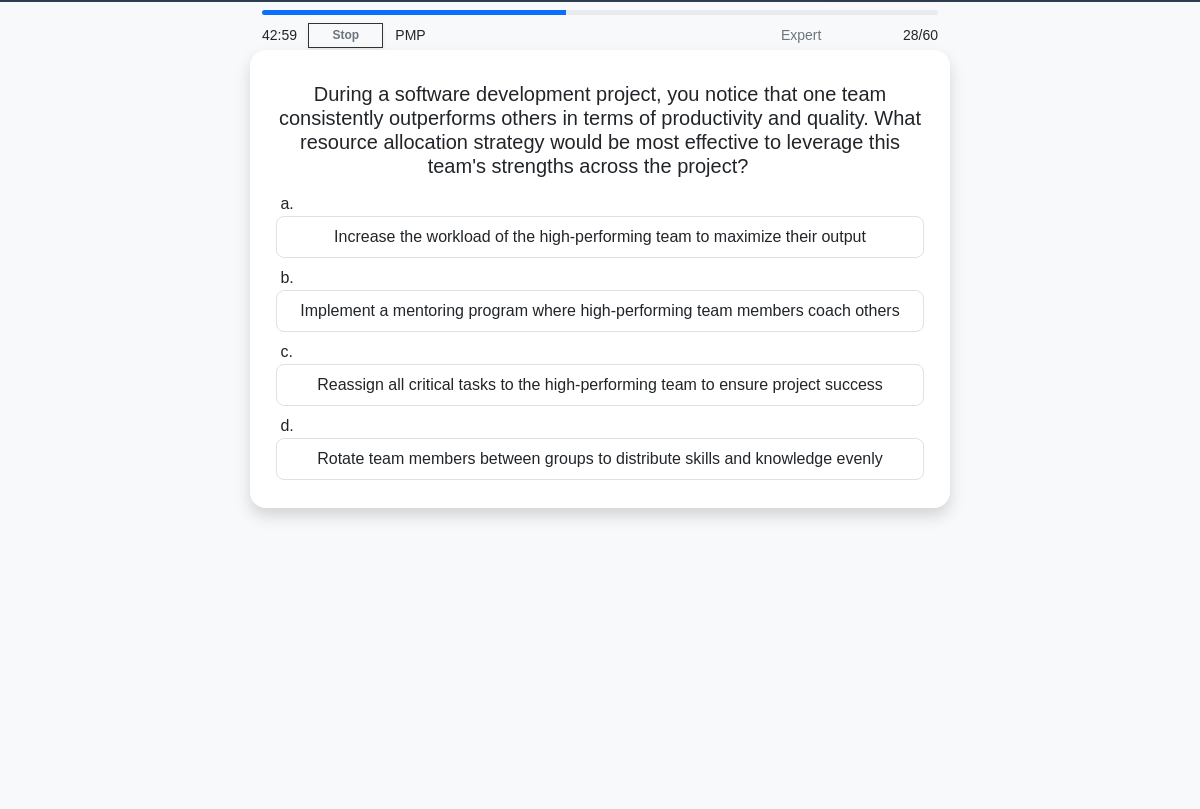 click on "Implement a mentoring program where high-performing team members coach others" at bounding box center (600, 311) 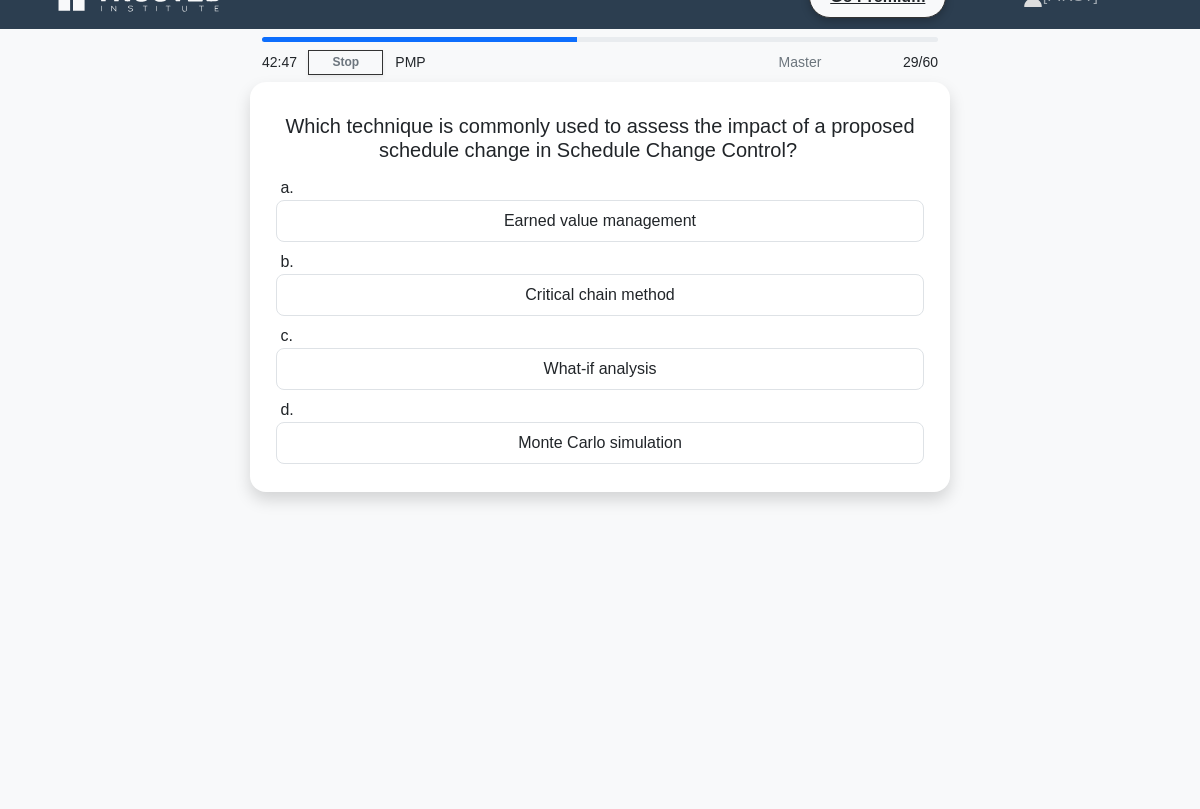 scroll, scrollTop: 37, scrollLeft: 0, axis: vertical 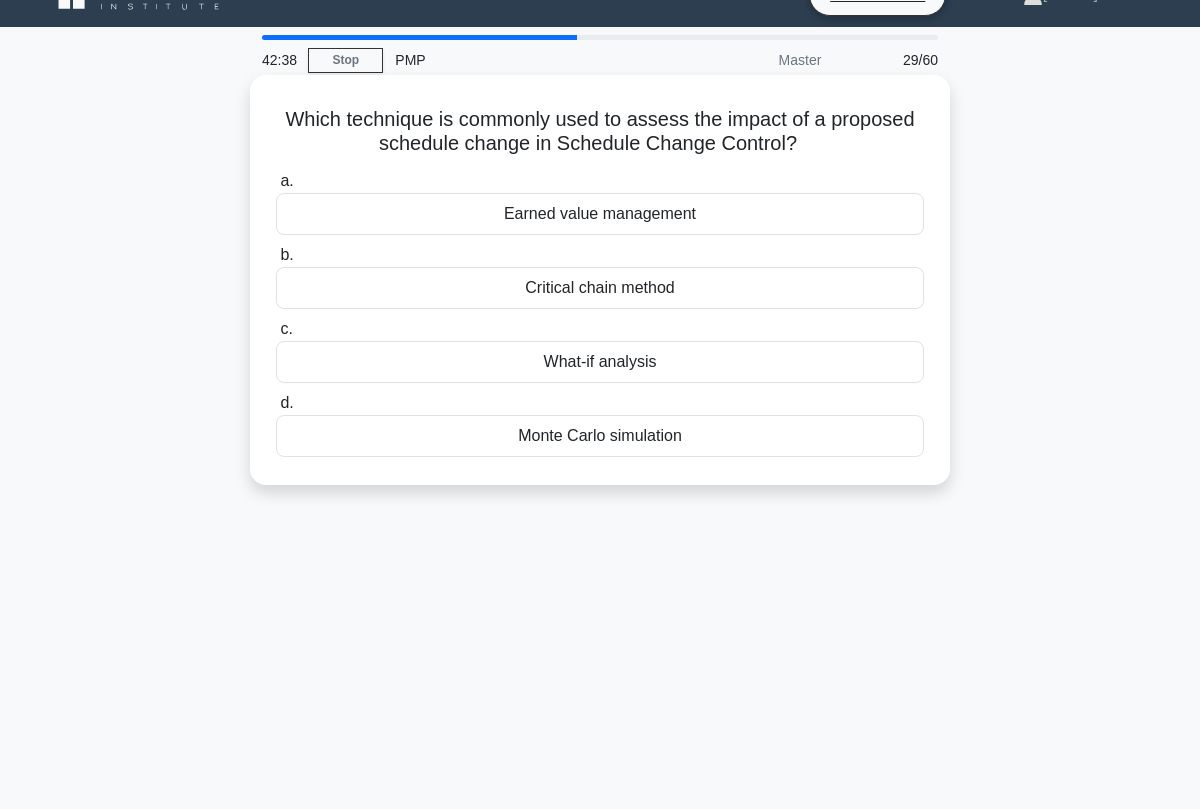 click on "Critical chain method" at bounding box center [600, 288] 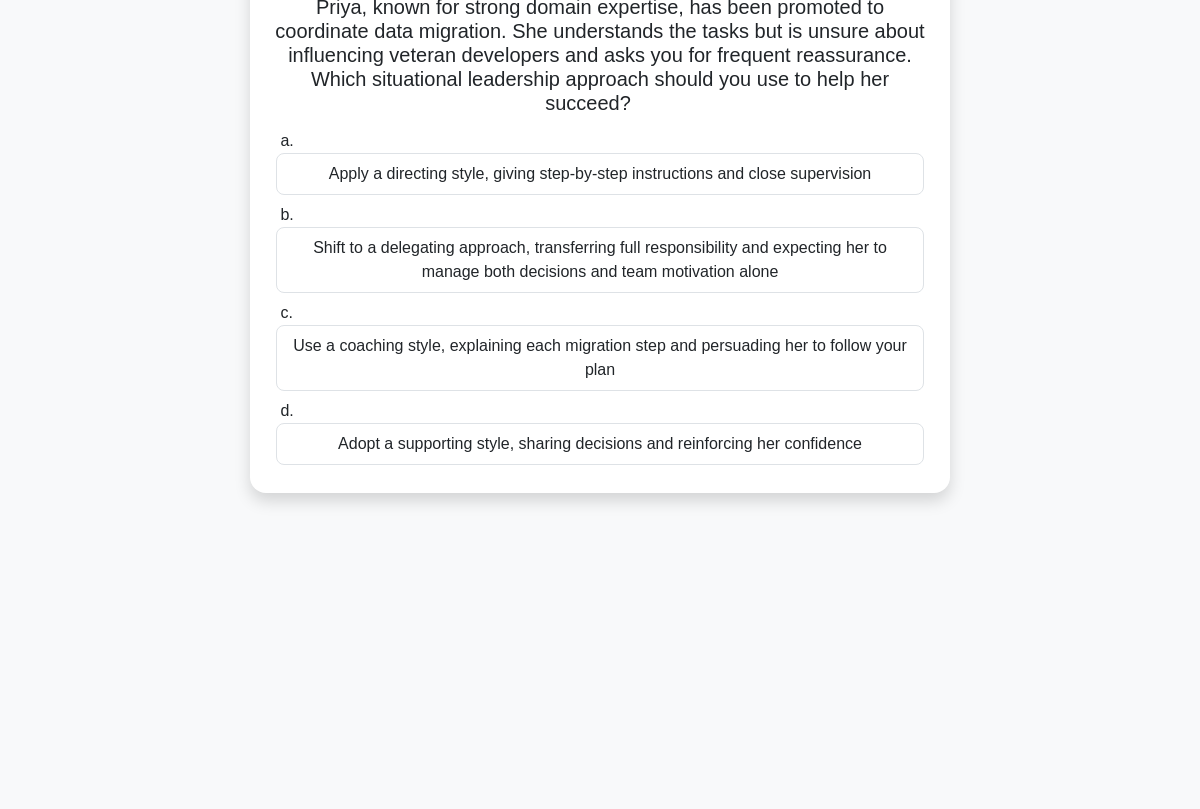 scroll, scrollTop: 181, scrollLeft: 0, axis: vertical 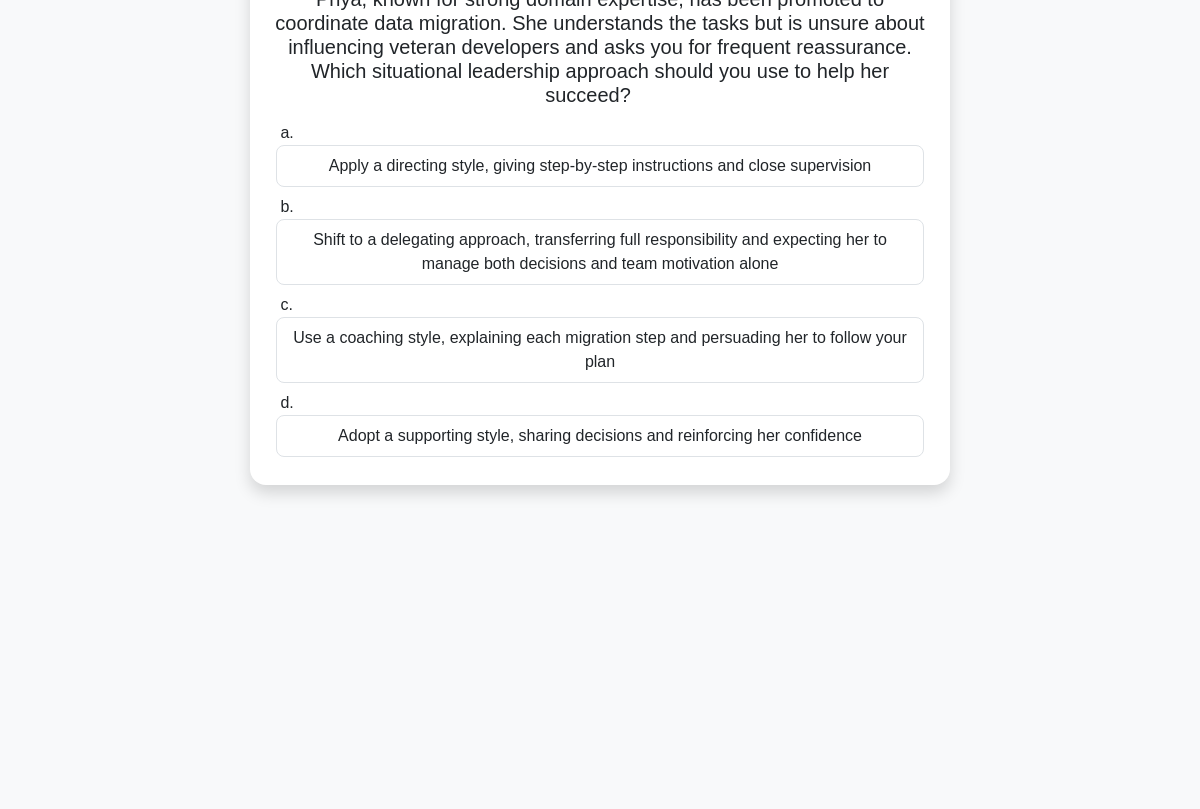 click on "Adopt a supporting style, sharing decisions and reinforcing her confidence" at bounding box center (600, 436) 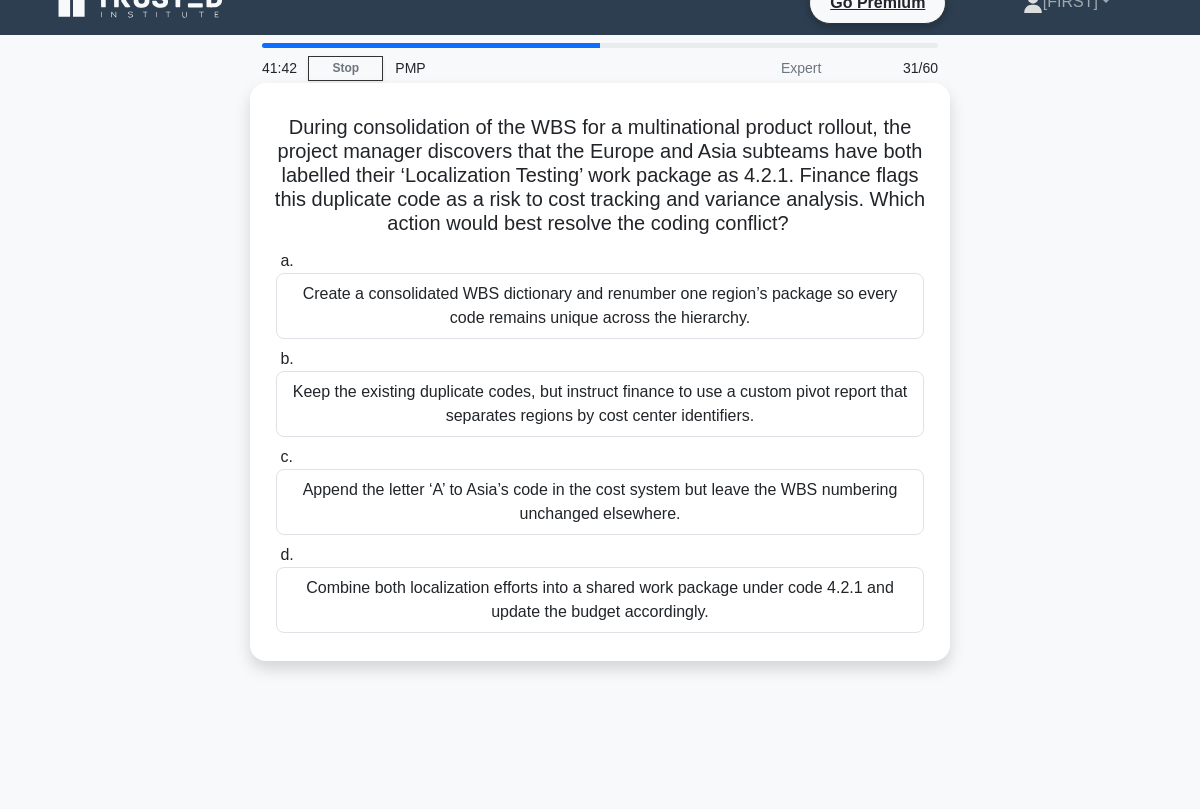 scroll, scrollTop: 24, scrollLeft: 0, axis: vertical 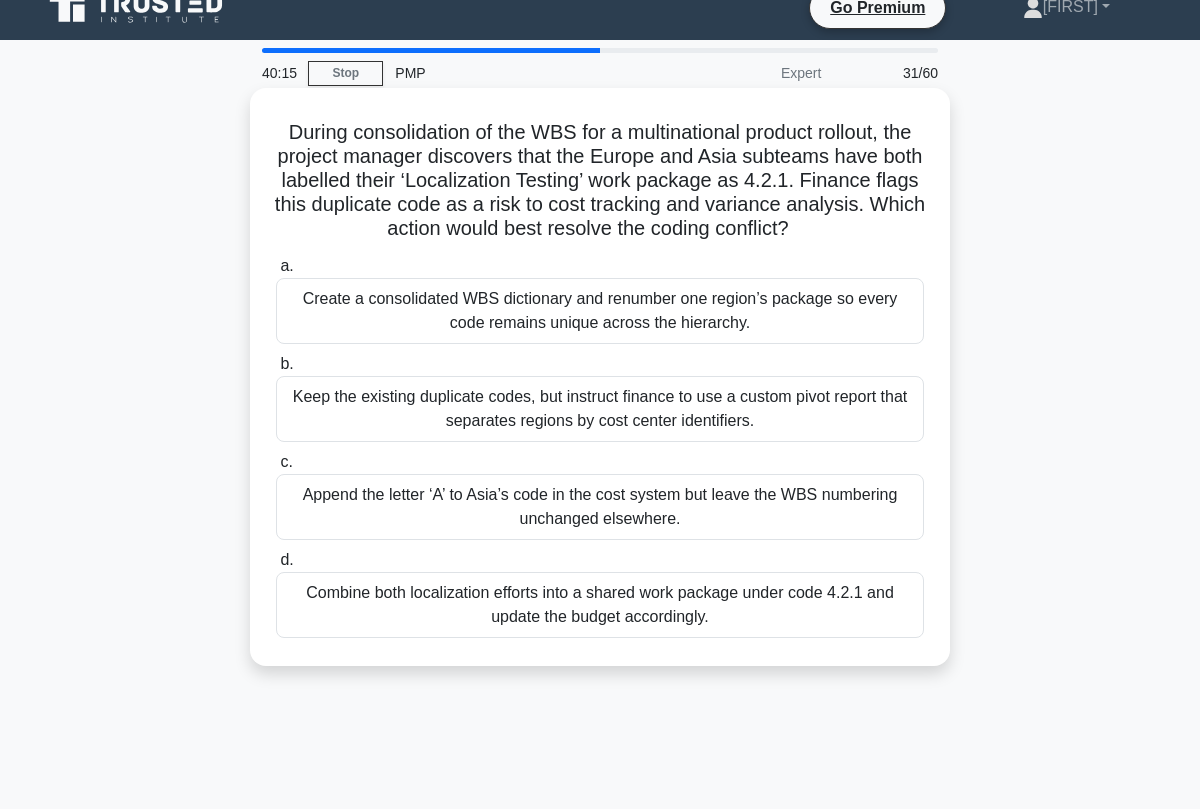 click on "Create a consolidated WBS dictionary and renumber one region’s package so every code remains unique across the hierarchy." at bounding box center (600, 311) 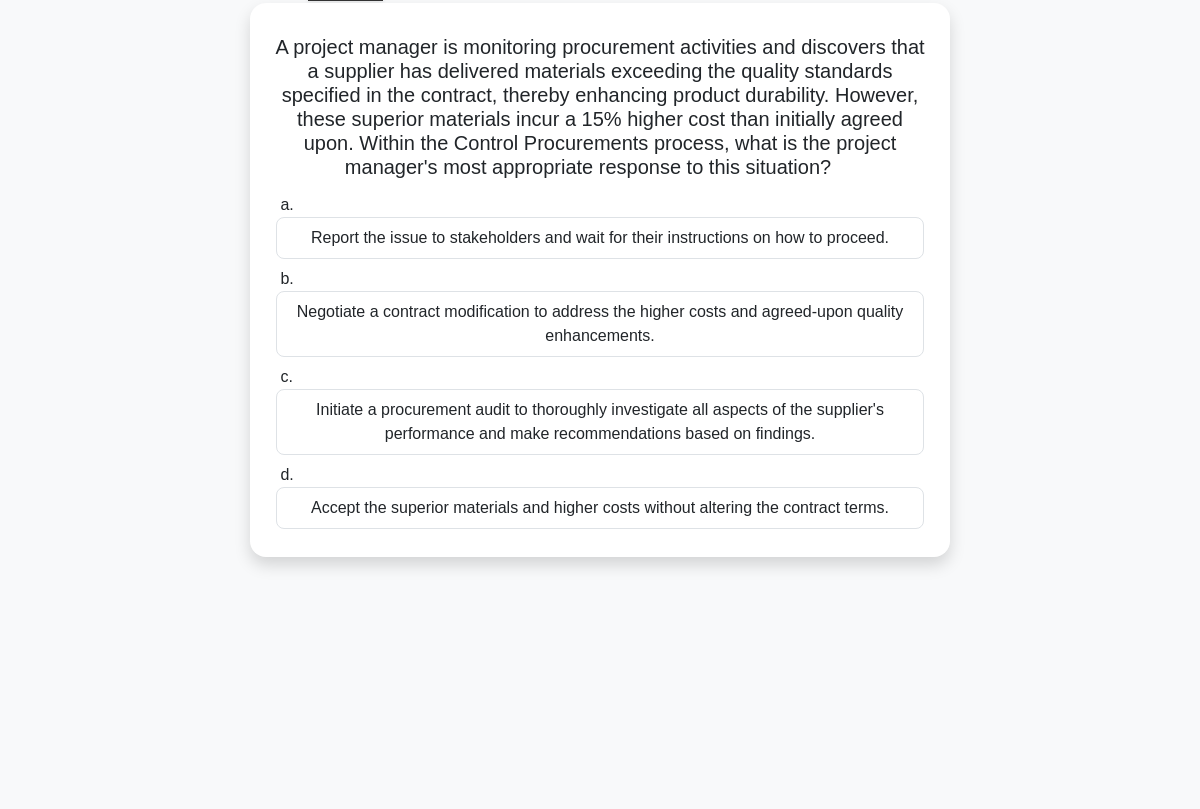 scroll, scrollTop: 108, scrollLeft: 0, axis: vertical 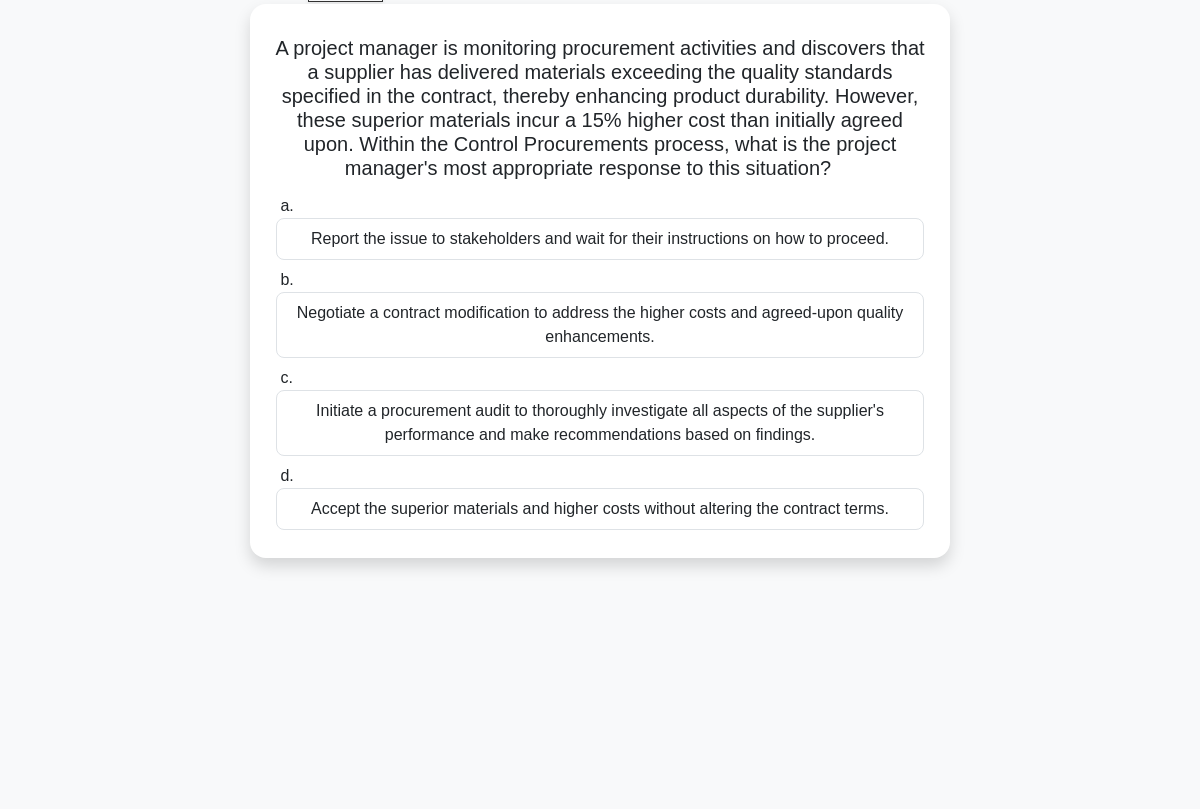click on "Negotiate a contract modification to address the higher costs and agreed-upon quality enhancements." at bounding box center (600, 325) 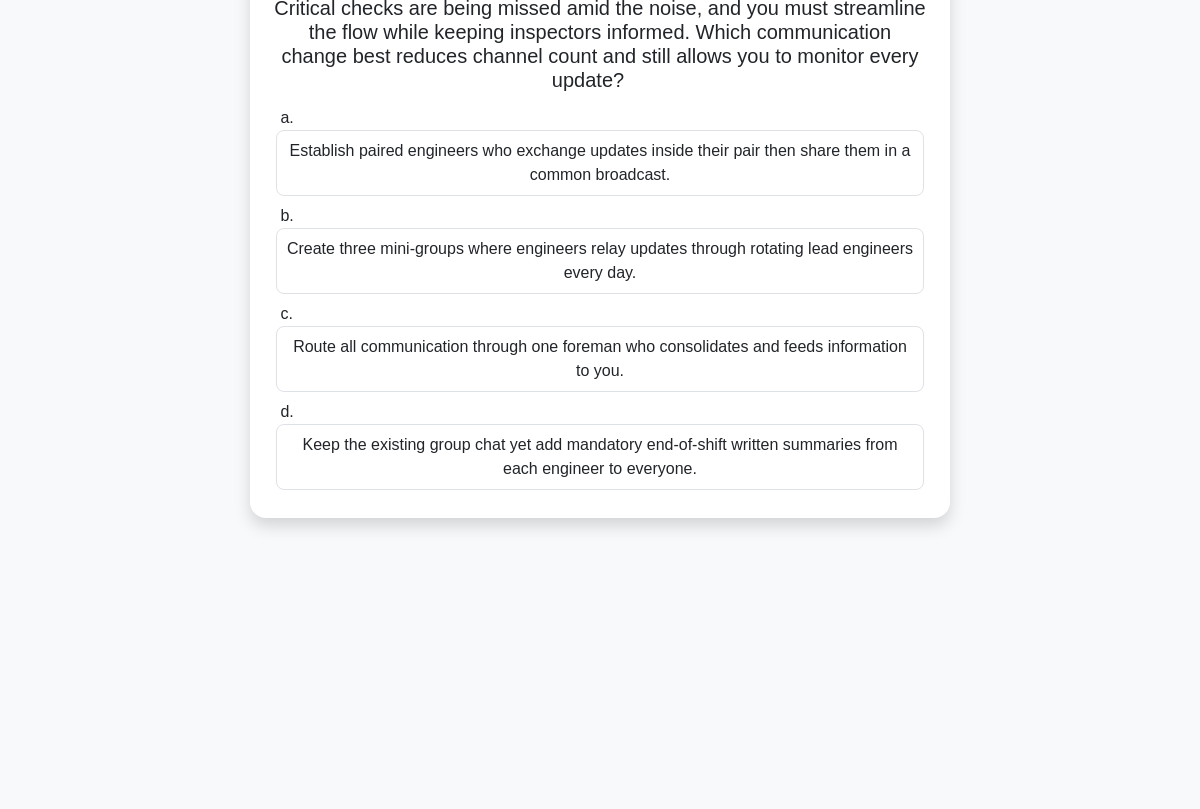 scroll, scrollTop: 194, scrollLeft: 0, axis: vertical 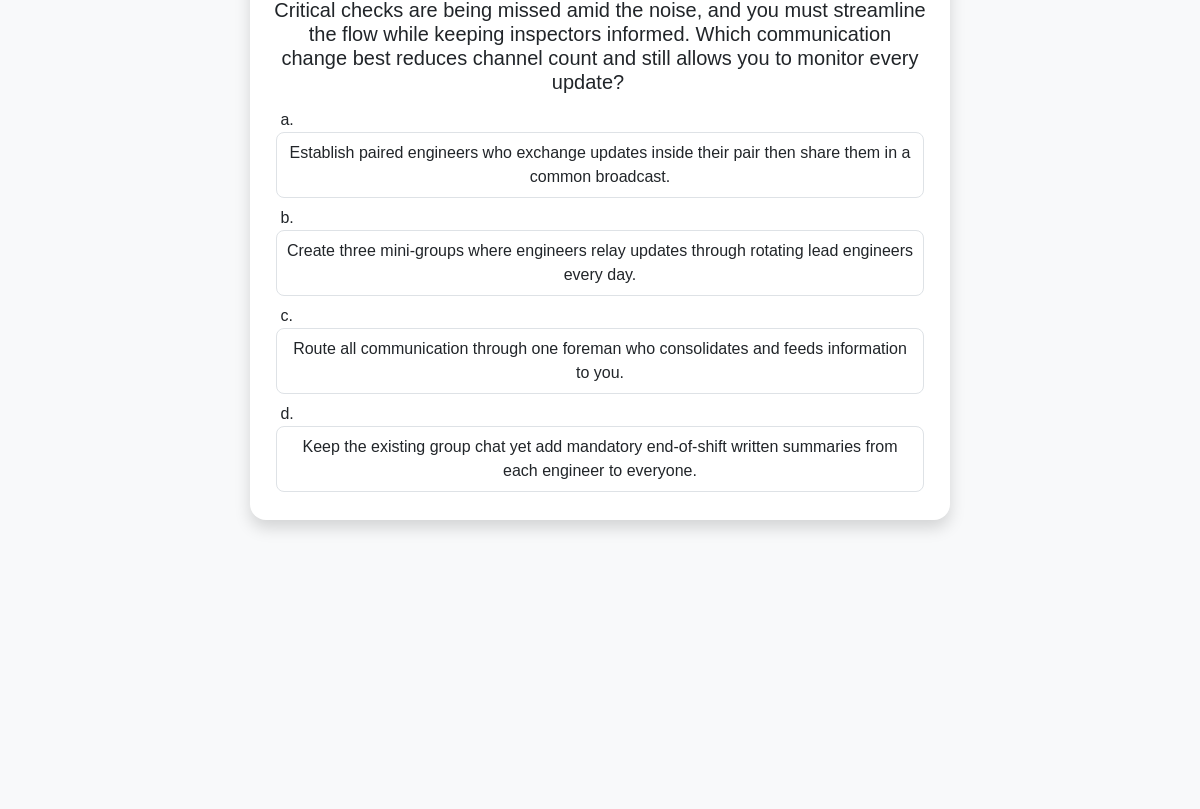 click on "Route all communication through one foreman who consolidates and feeds information to you." at bounding box center [600, 361] 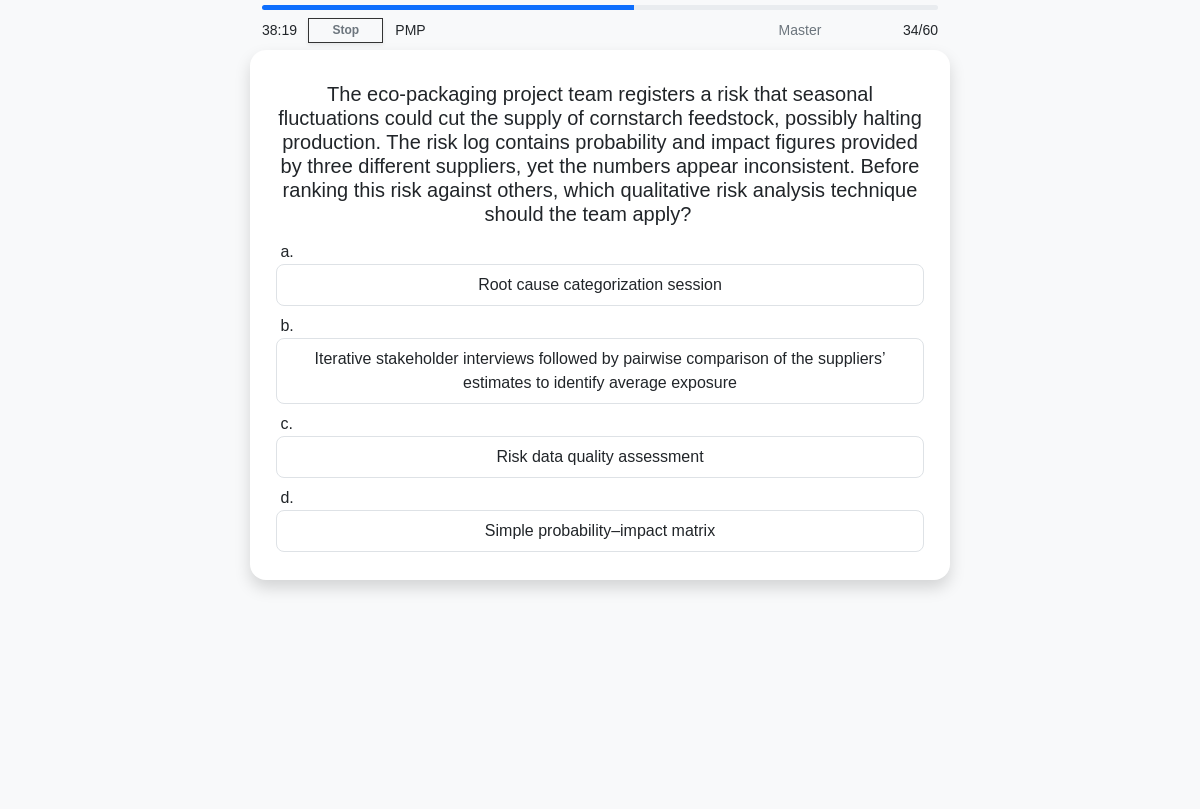 scroll, scrollTop: 65, scrollLeft: 0, axis: vertical 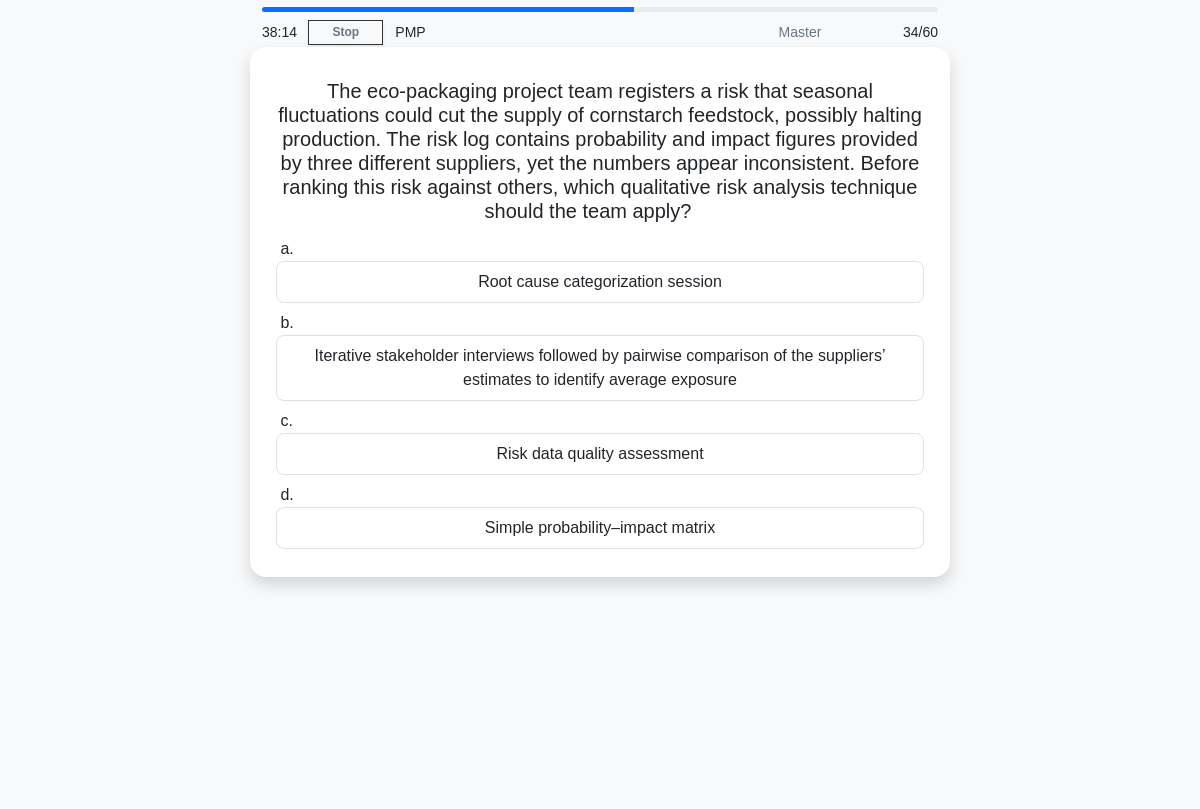 click on "Risk data quality assessment" at bounding box center (600, 454) 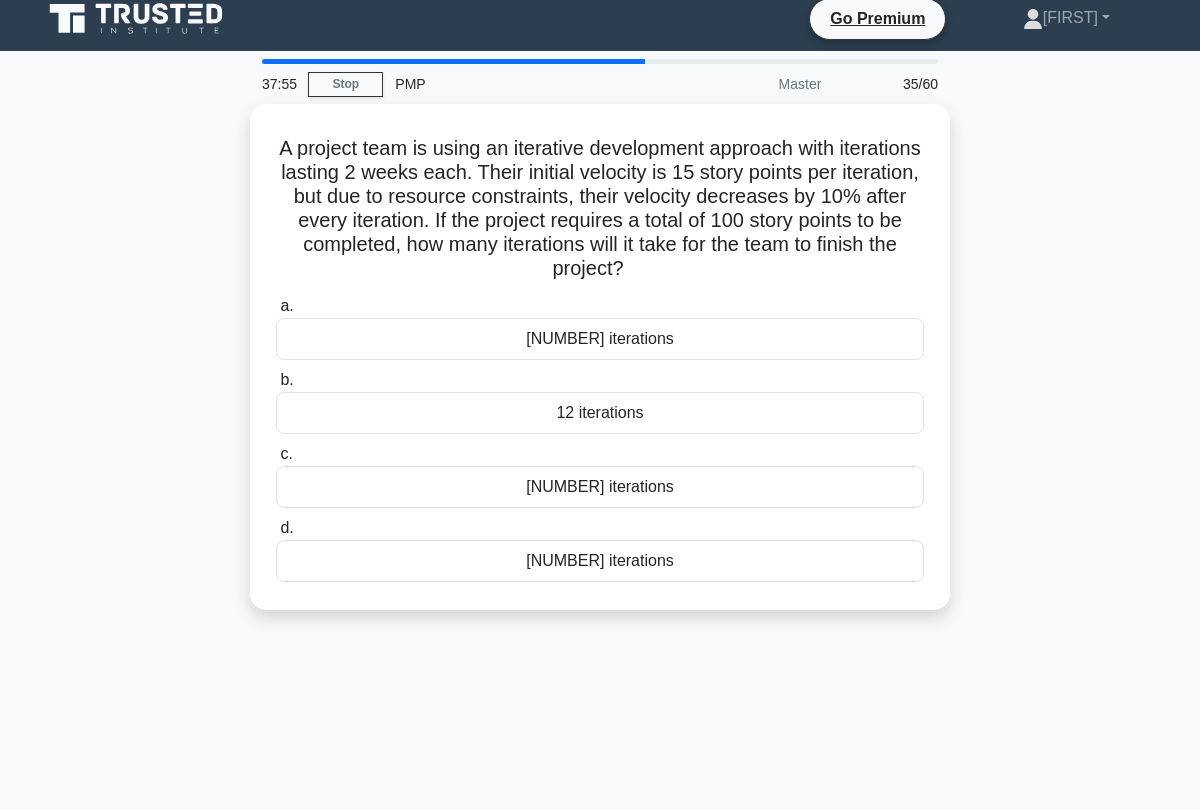 scroll, scrollTop: 17, scrollLeft: 0, axis: vertical 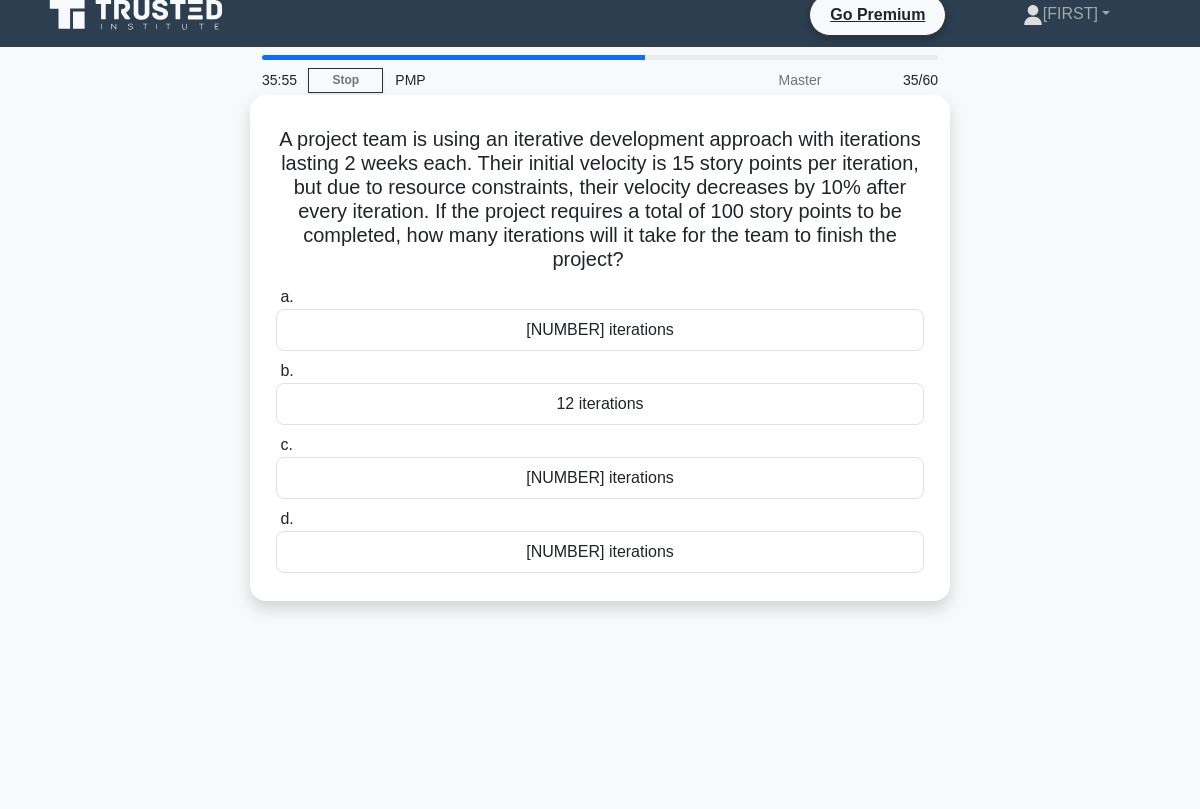 click on "[NUMBER] iterations" at bounding box center (600, 478) 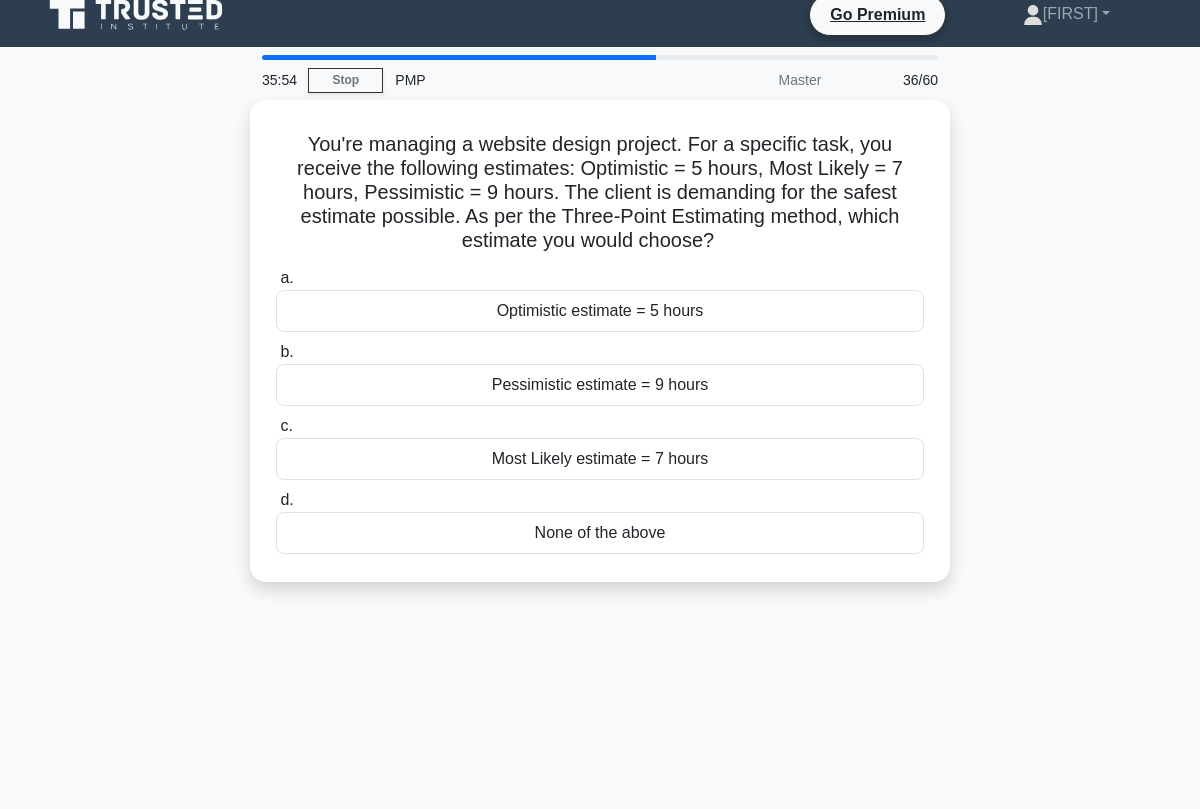scroll, scrollTop: 0, scrollLeft: 0, axis: both 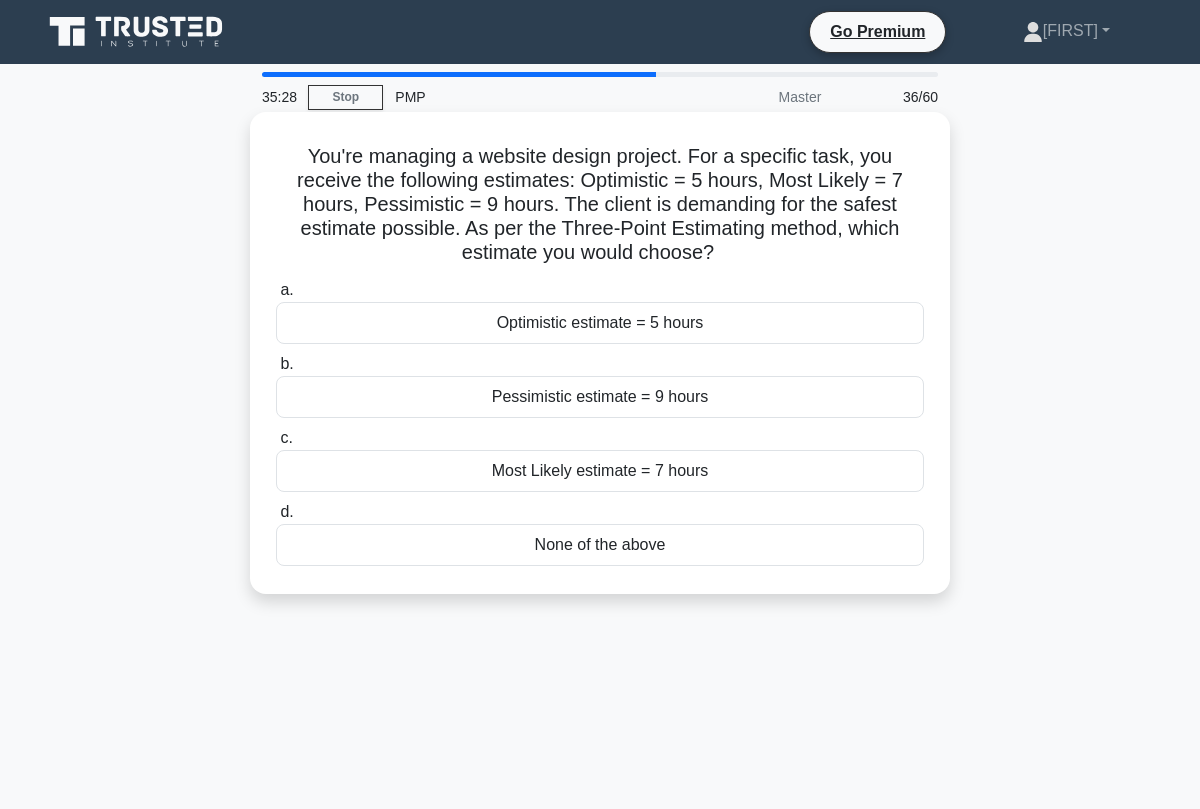 click on "Pessimistic estimate = 9 hours" at bounding box center (600, 397) 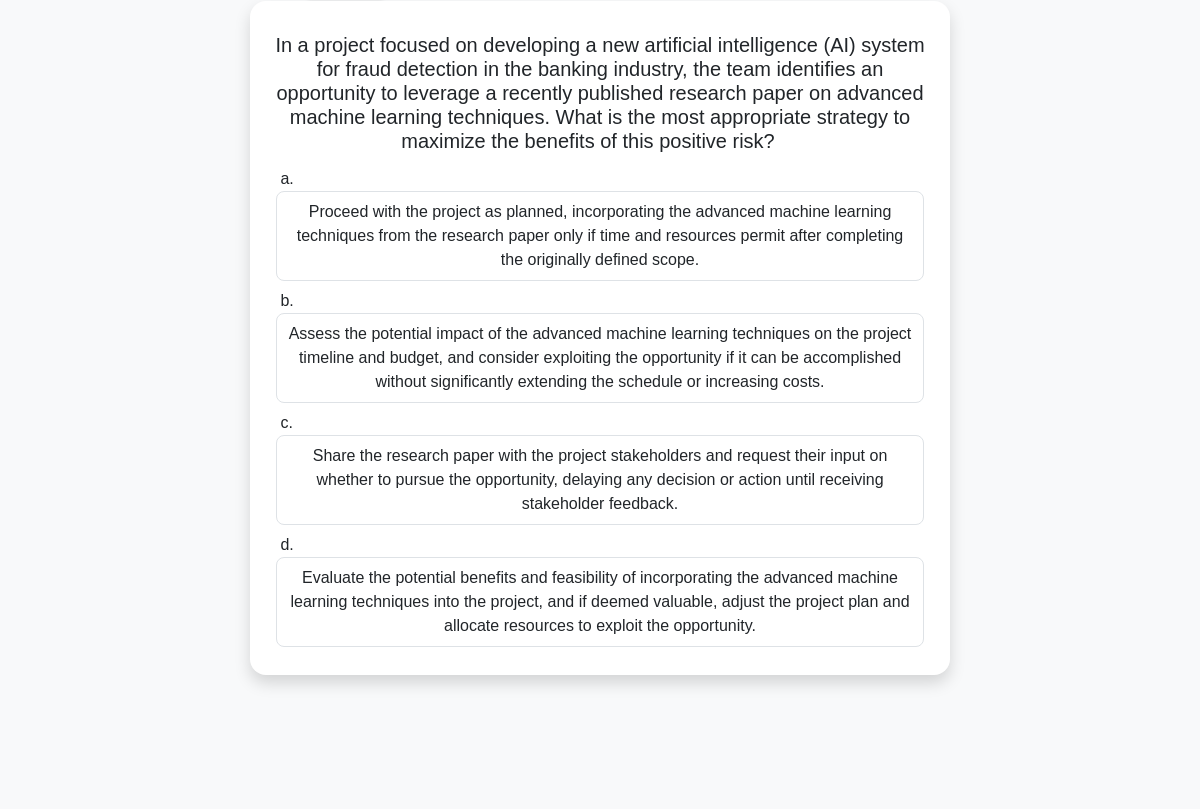 scroll, scrollTop: 118, scrollLeft: 0, axis: vertical 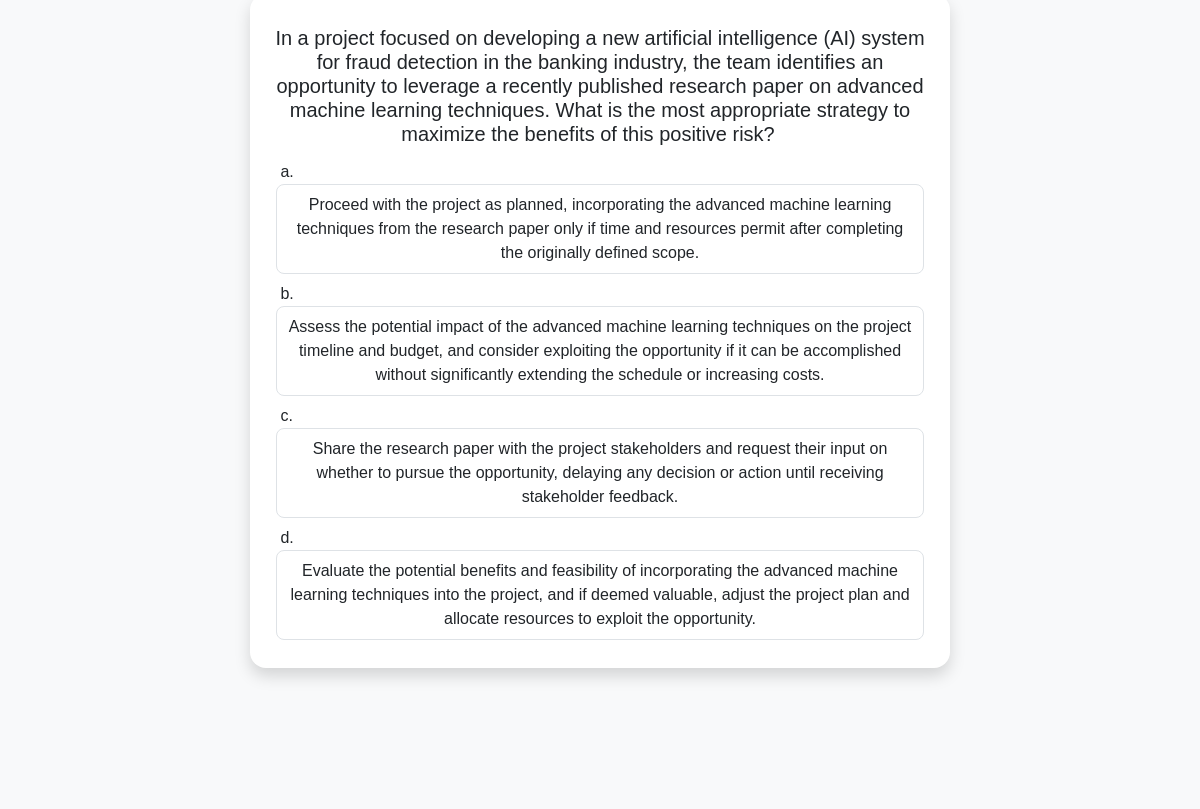 click on "Assess the potential impact of the advanced machine learning techniques on the project timeline and budget, and consider exploiting the opportunity if it can be accomplished without significantly extending the schedule or increasing costs." at bounding box center [600, 351] 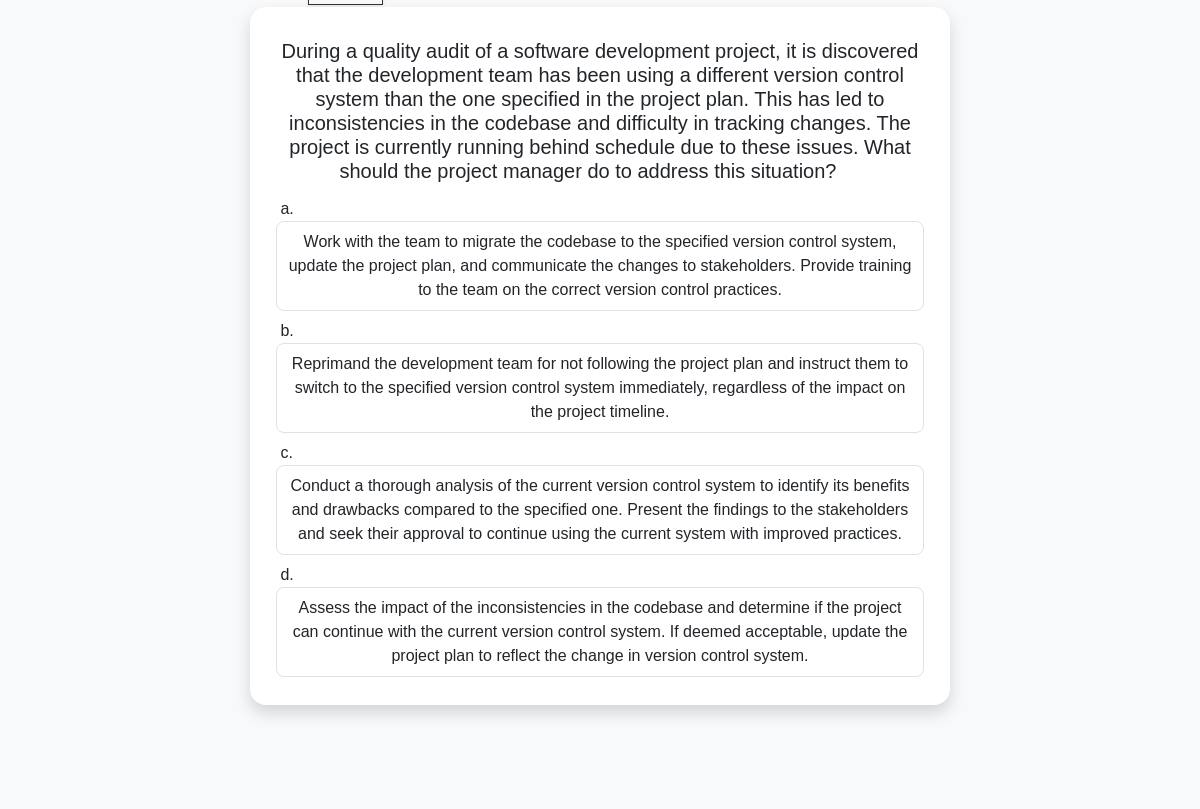 scroll, scrollTop: 101, scrollLeft: 0, axis: vertical 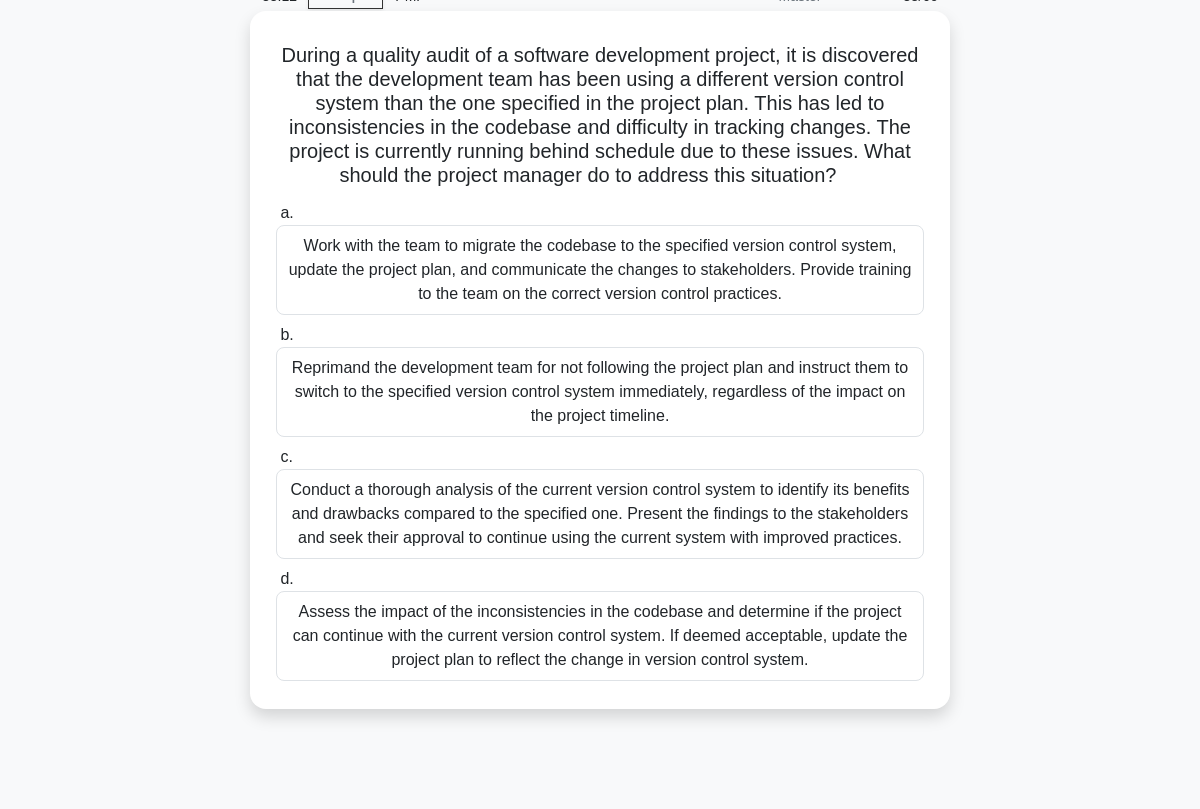click on "Work with the team to migrate the codebase to the specified version control system, update the project plan, and communicate the changes to stakeholders. Provide training to the team on the correct version control practices." at bounding box center (600, 270) 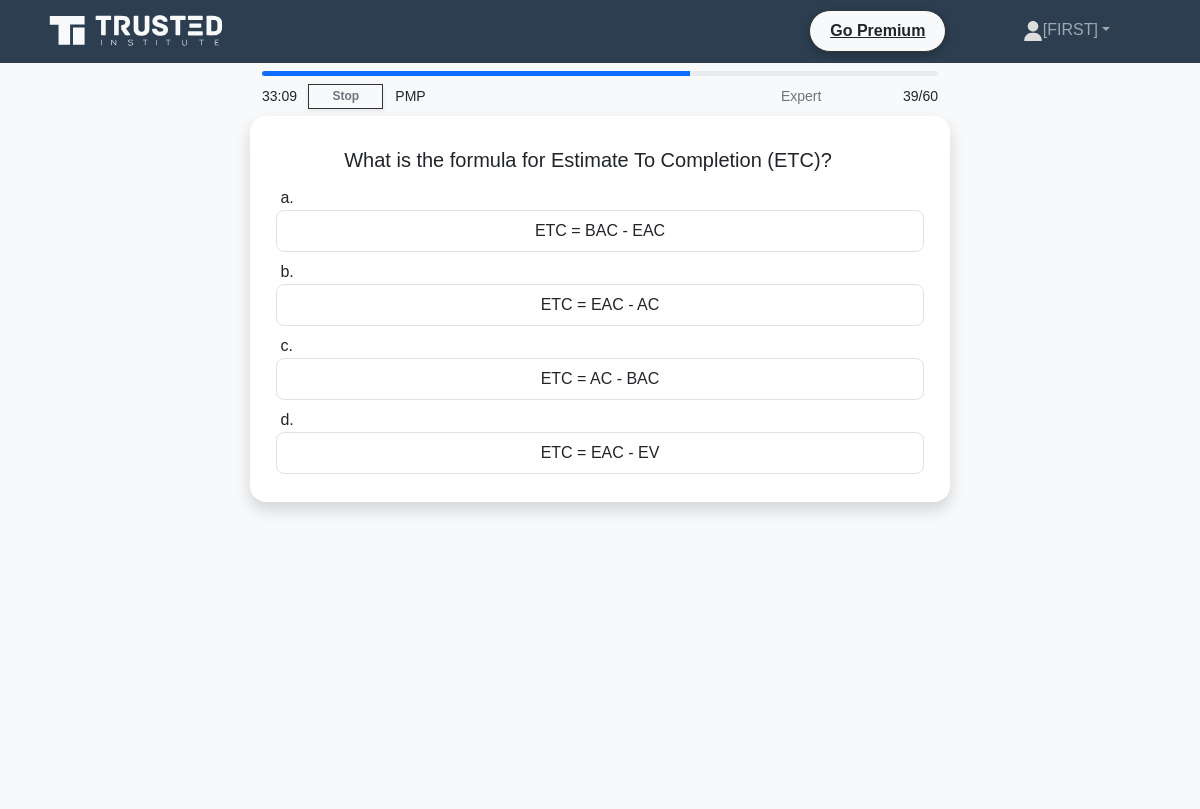 scroll, scrollTop: 0, scrollLeft: 0, axis: both 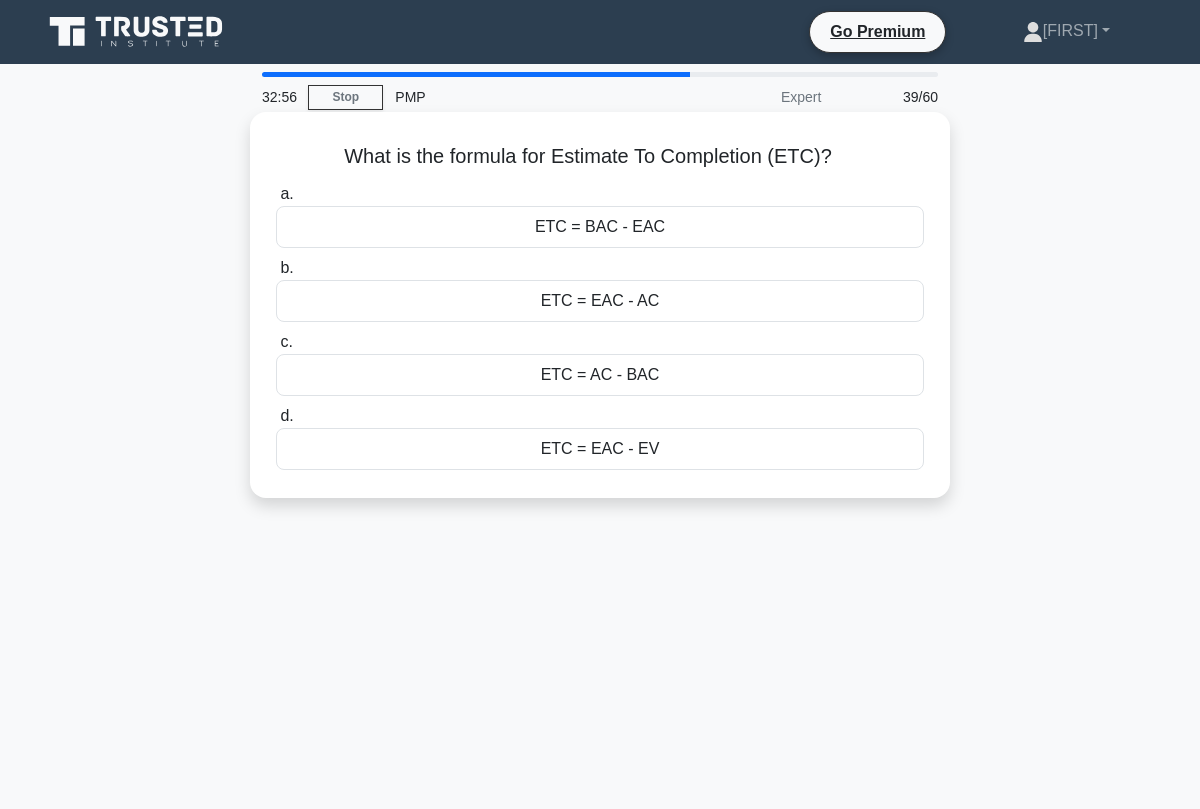 click on "ETC = BAC - EAC" at bounding box center [600, 227] 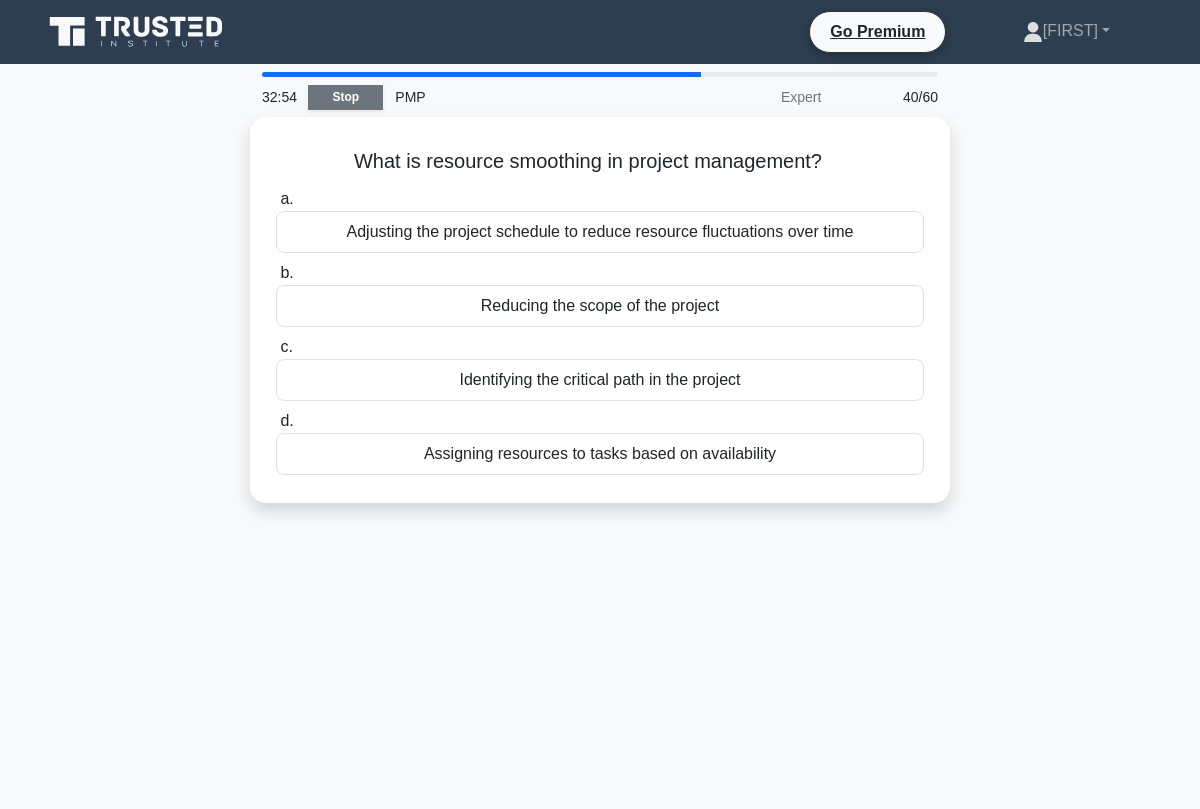click on "Stop" at bounding box center [345, 97] 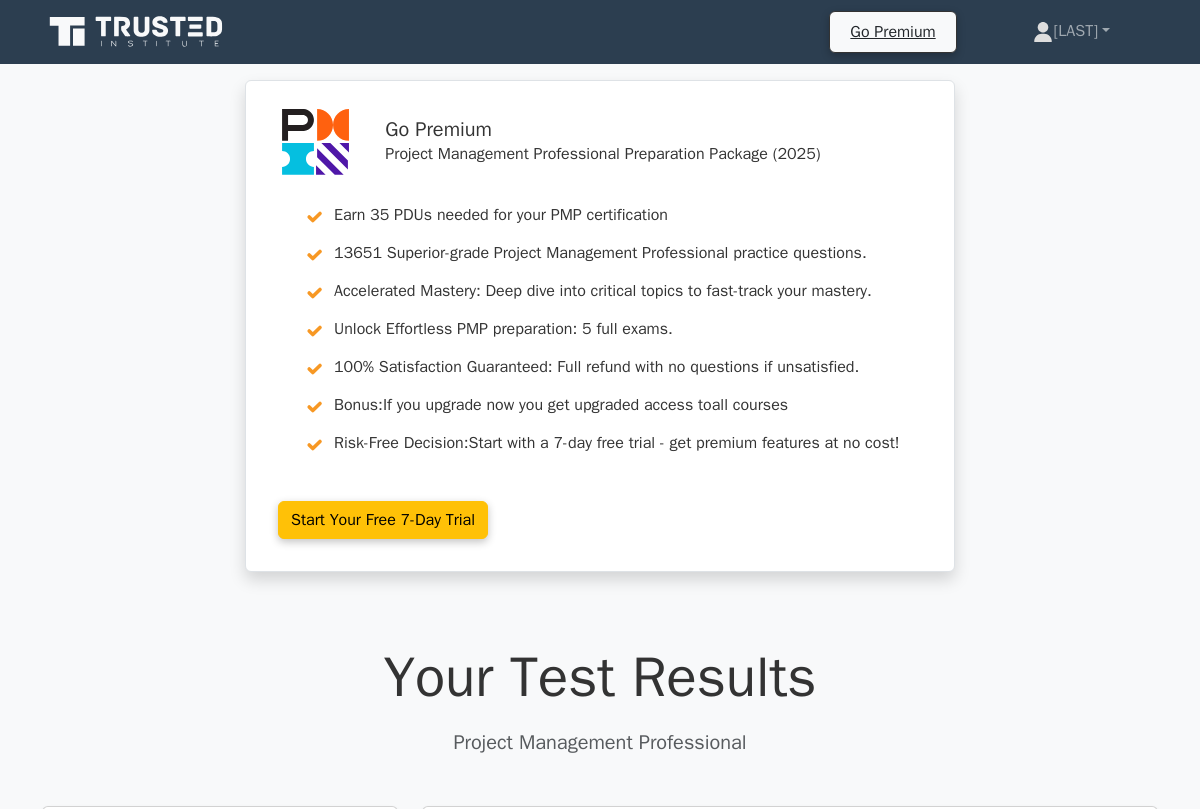 scroll, scrollTop: 0, scrollLeft: 0, axis: both 